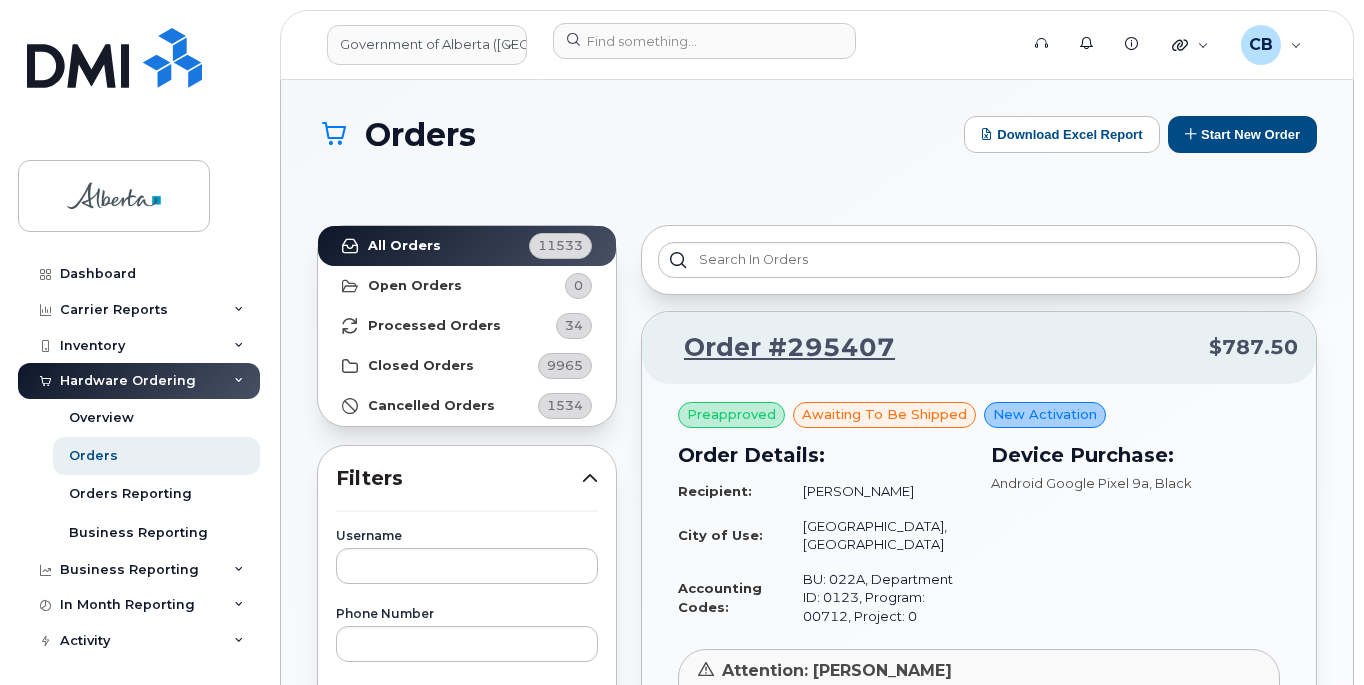 scroll, scrollTop: 300, scrollLeft: 0, axis: vertical 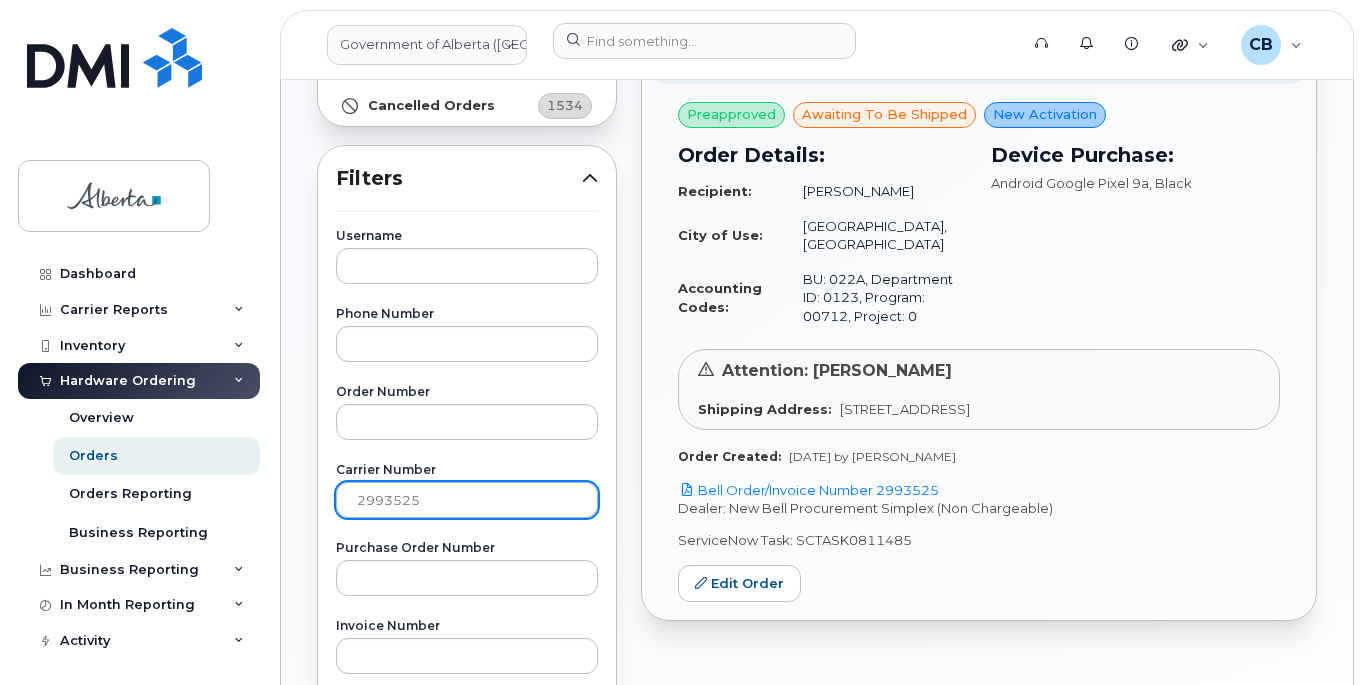 click on "2993525" at bounding box center [467, 500] 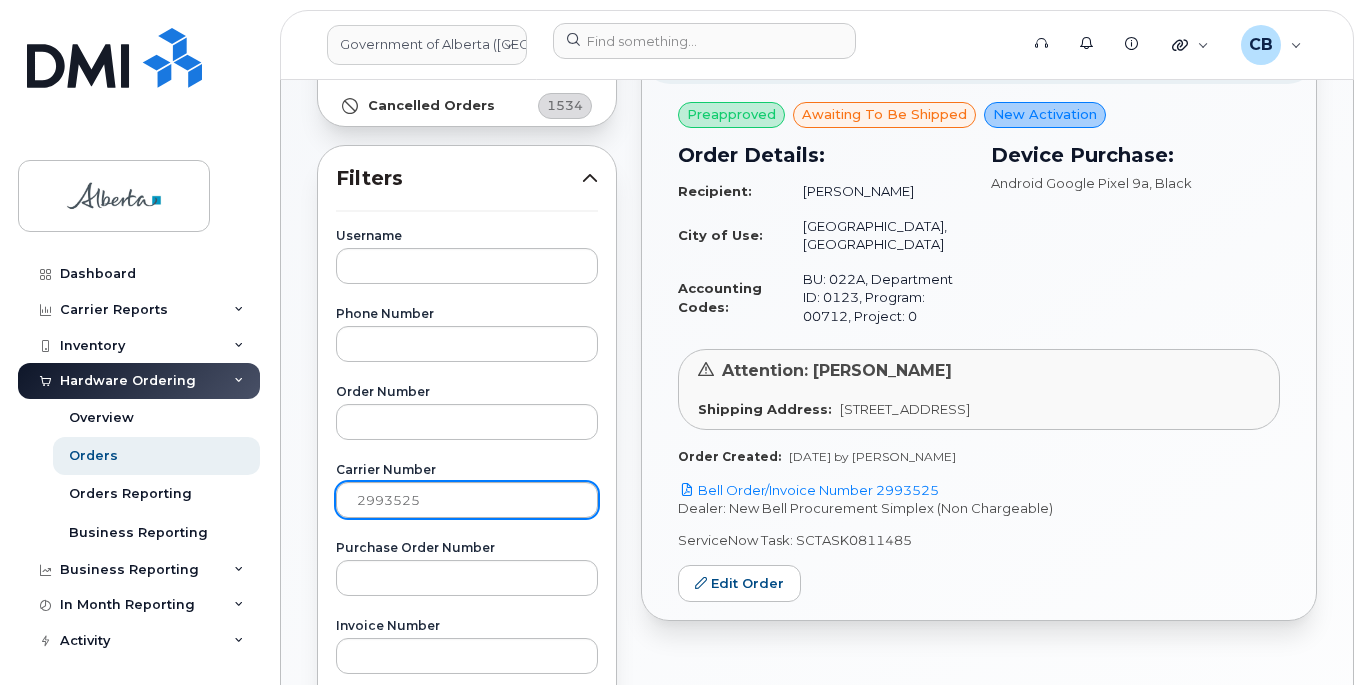 click on "2993525" at bounding box center (467, 500) 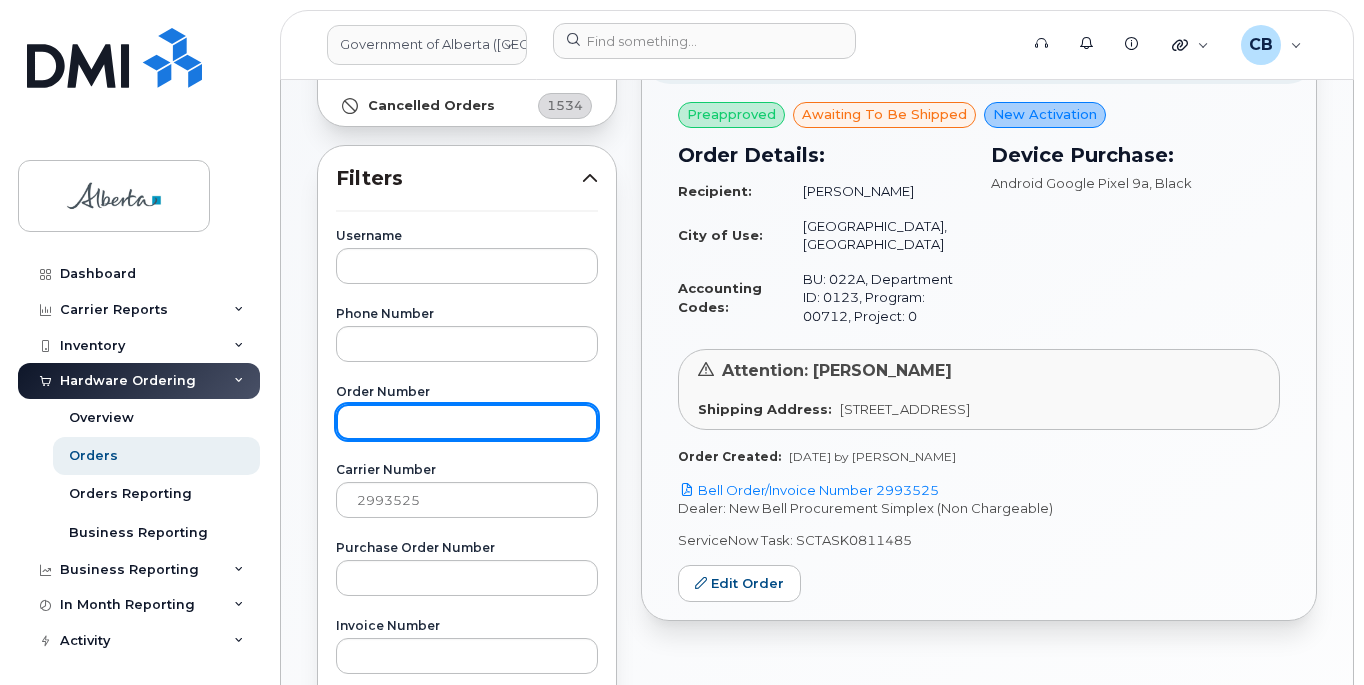 click at bounding box center (467, 422) 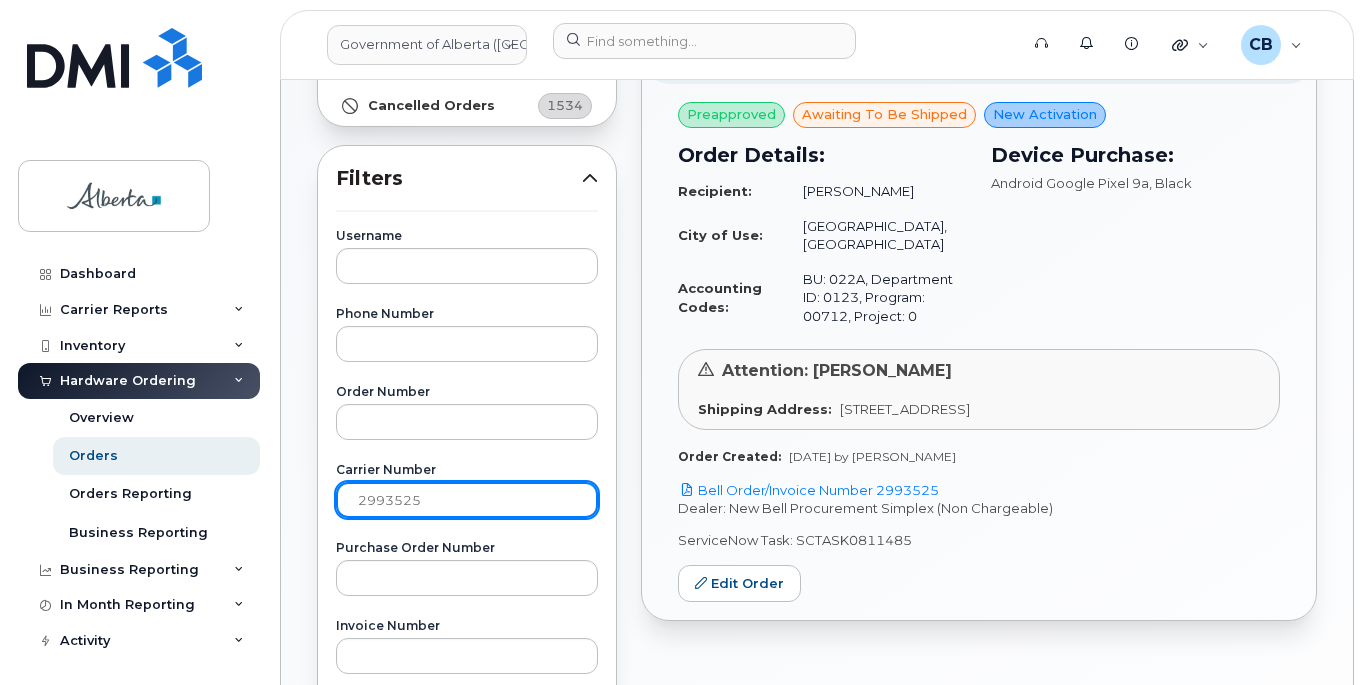 click on "2993525" at bounding box center [467, 500] 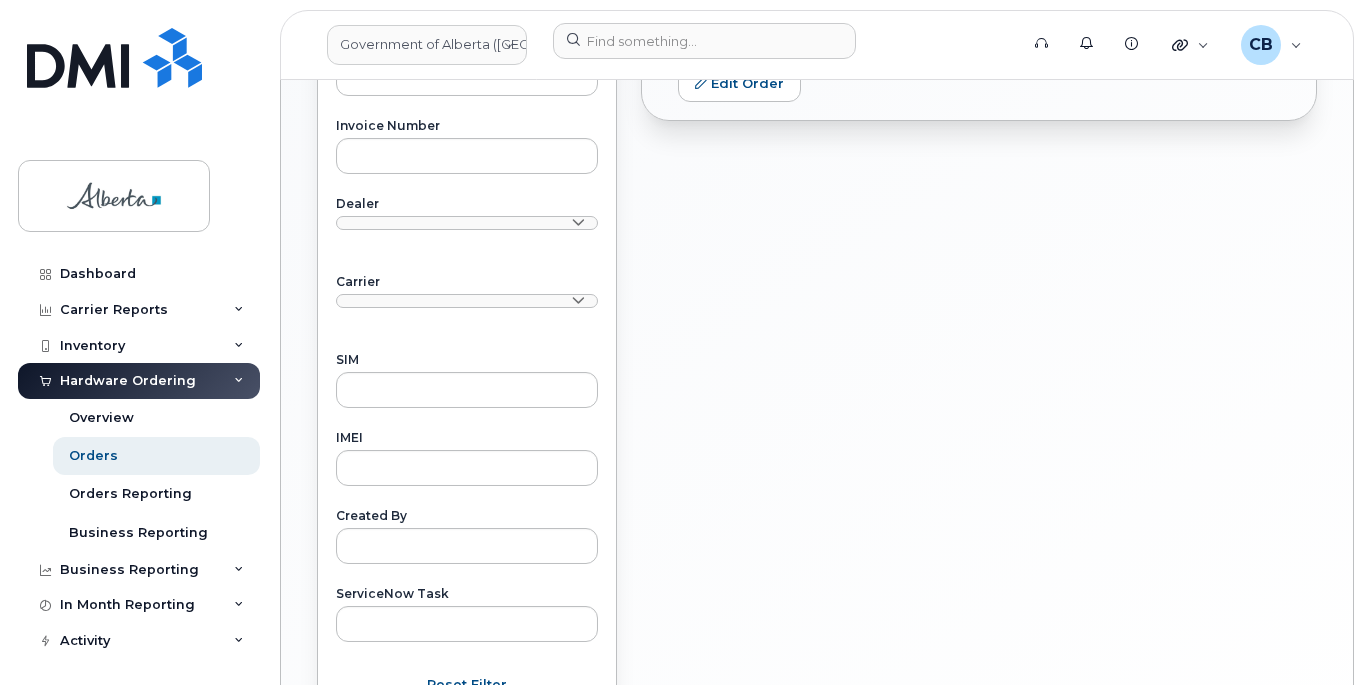 scroll, scrollTop: 1006, scrollLeft: 0, axis: vertical 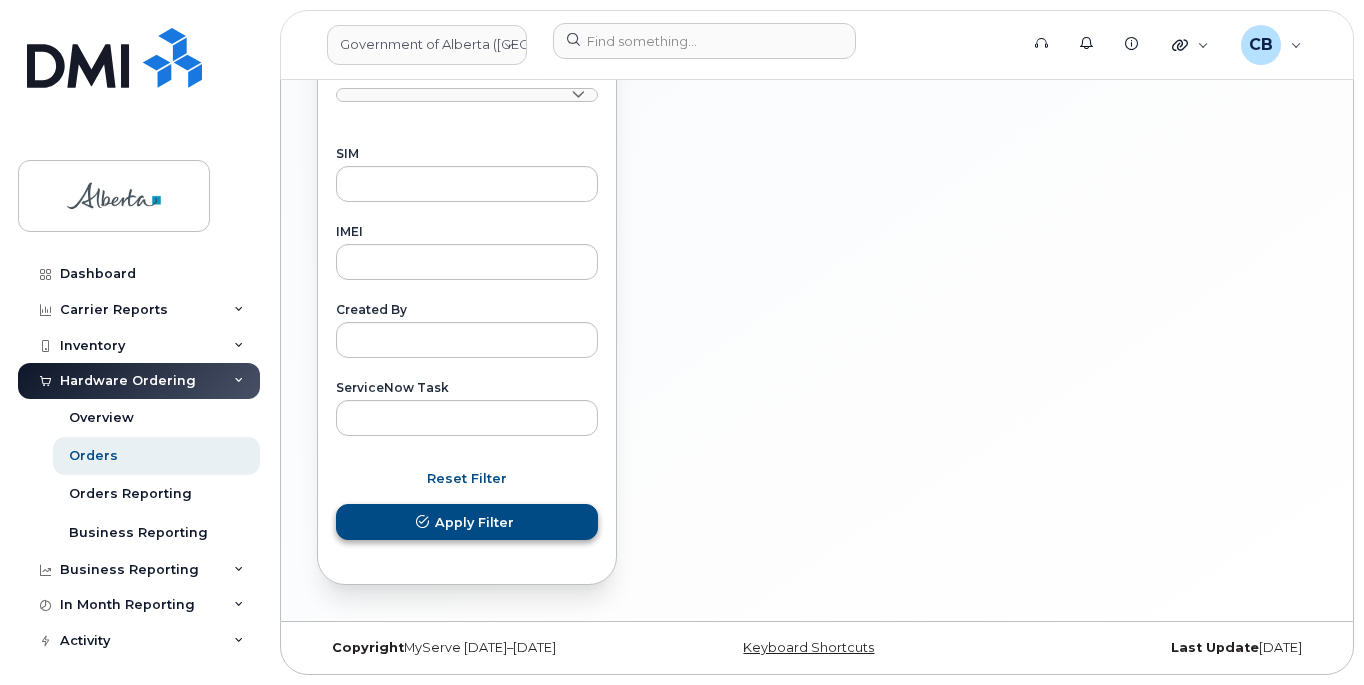 type on "2993057" 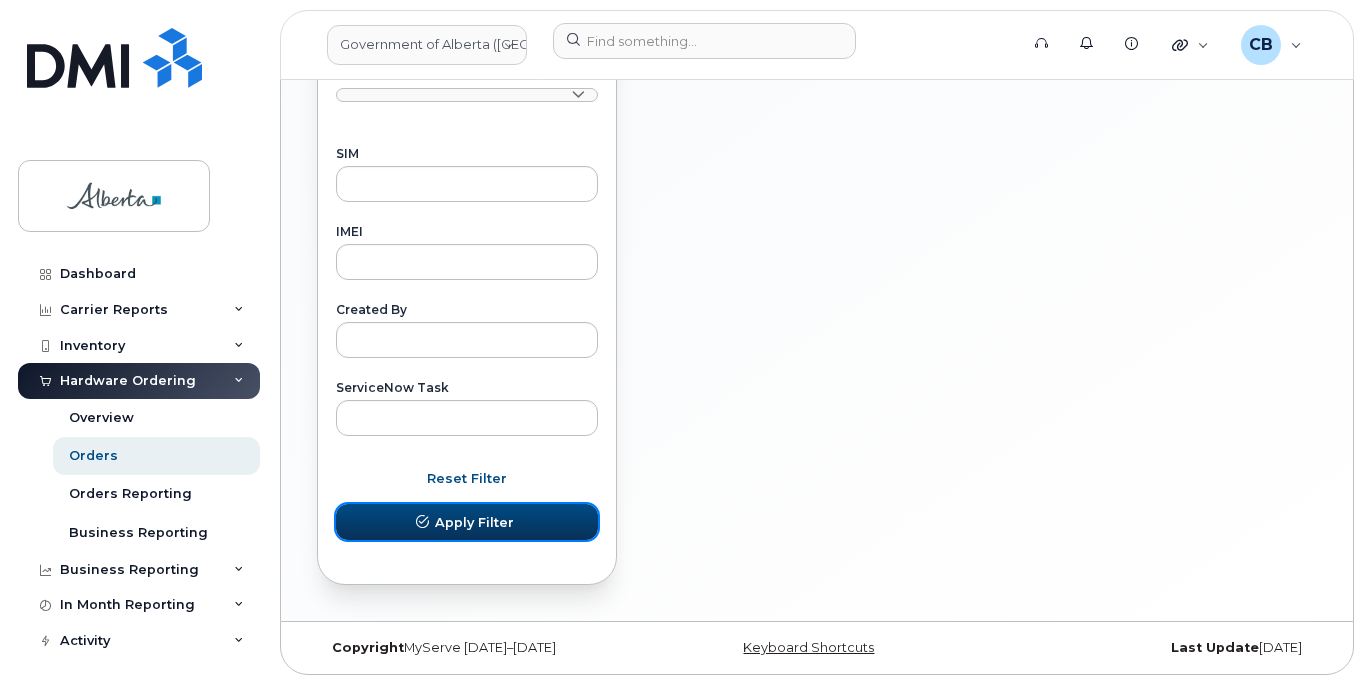click on "Apply Filter" at bounding box center [474, 522] 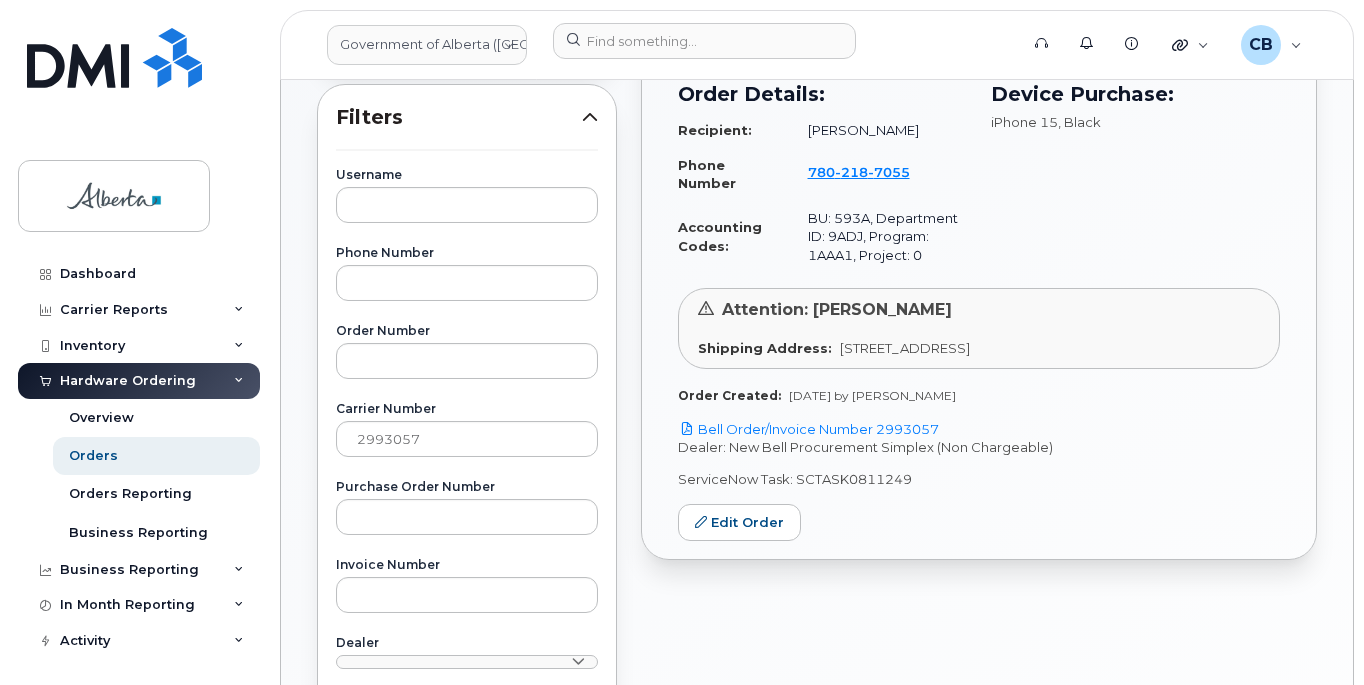 scroll, scrollTop: 406, scrollLeft: 0, axis: vertical 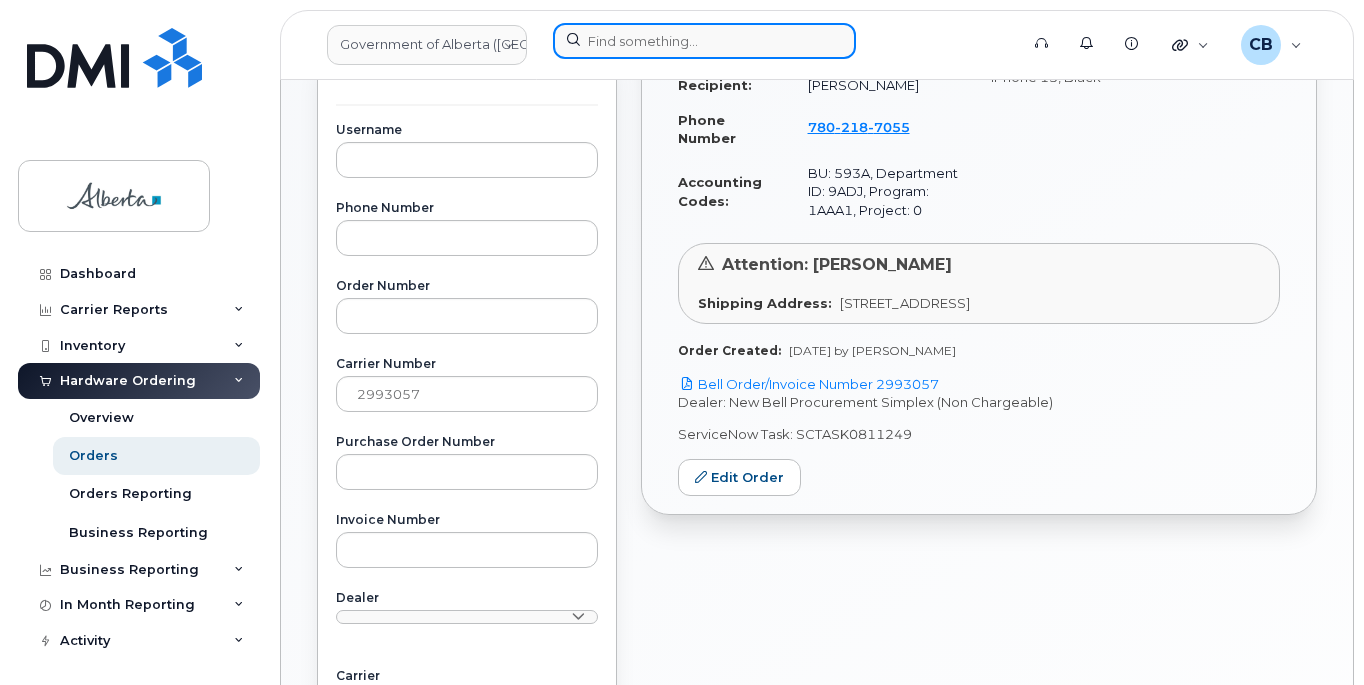 click at bounding box center (704, 41) 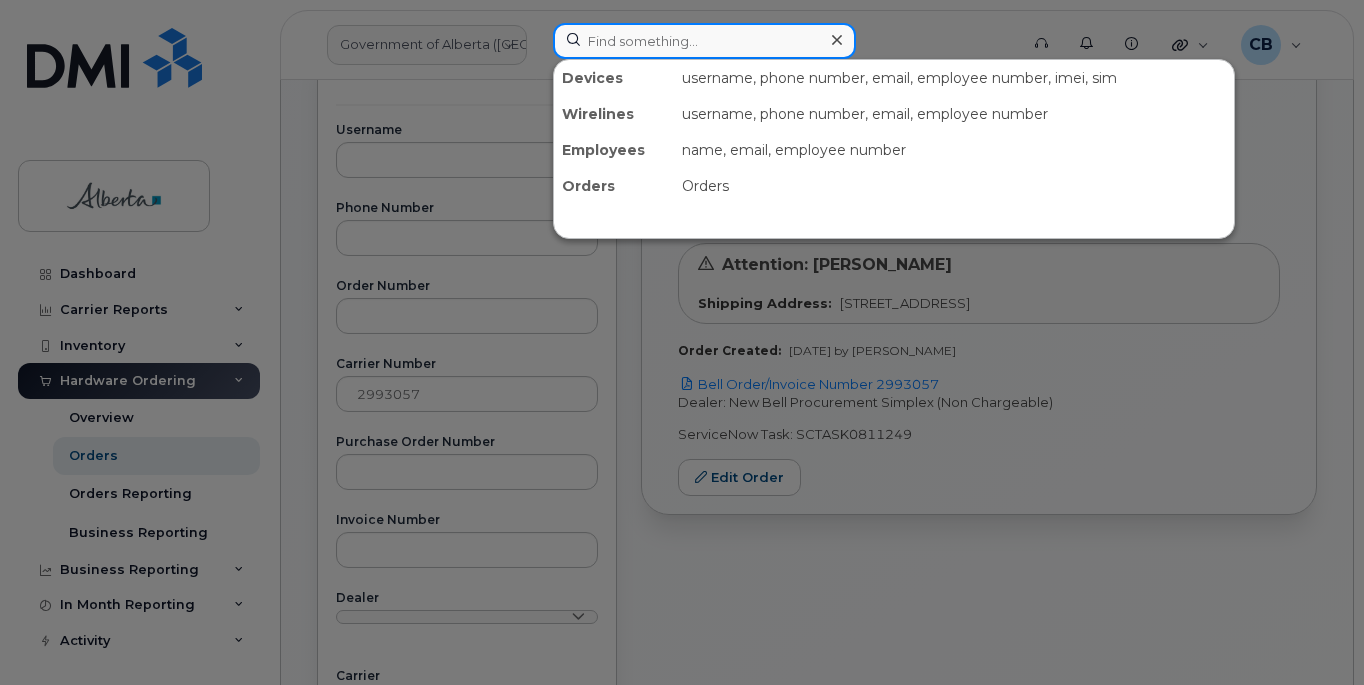 paste on "7809203249" 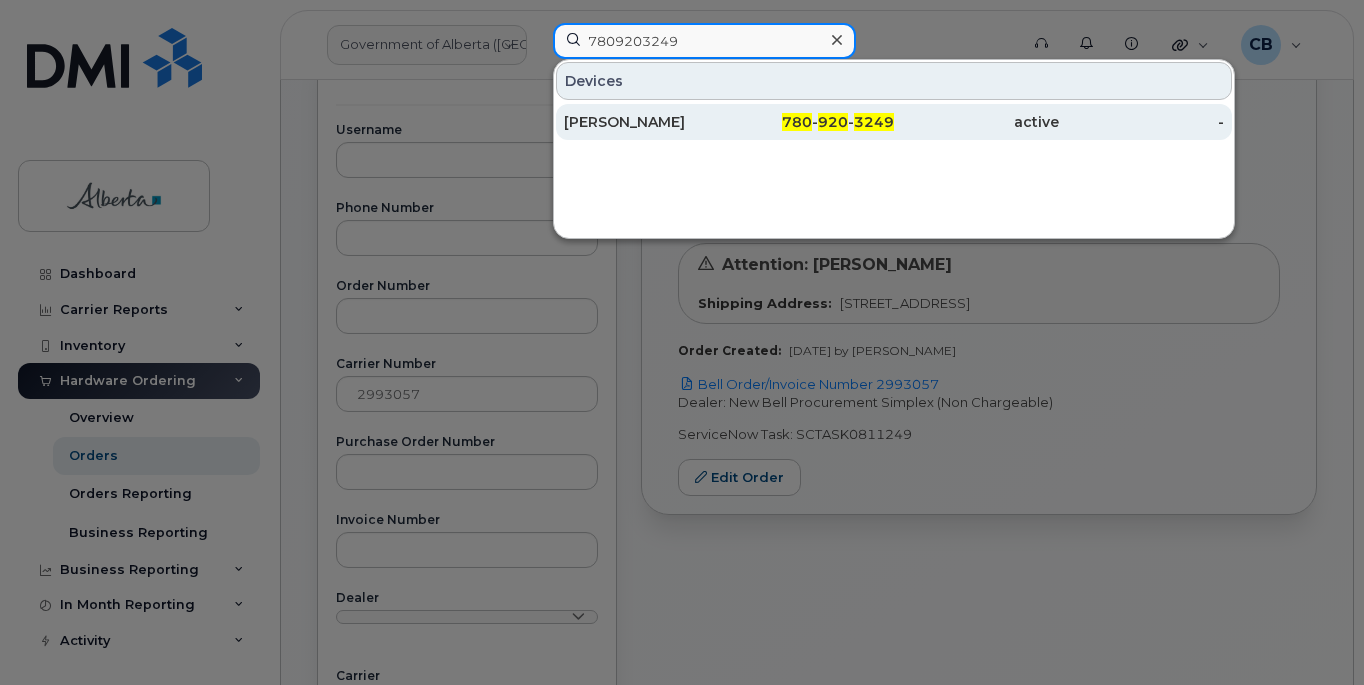 type on "7809203249" 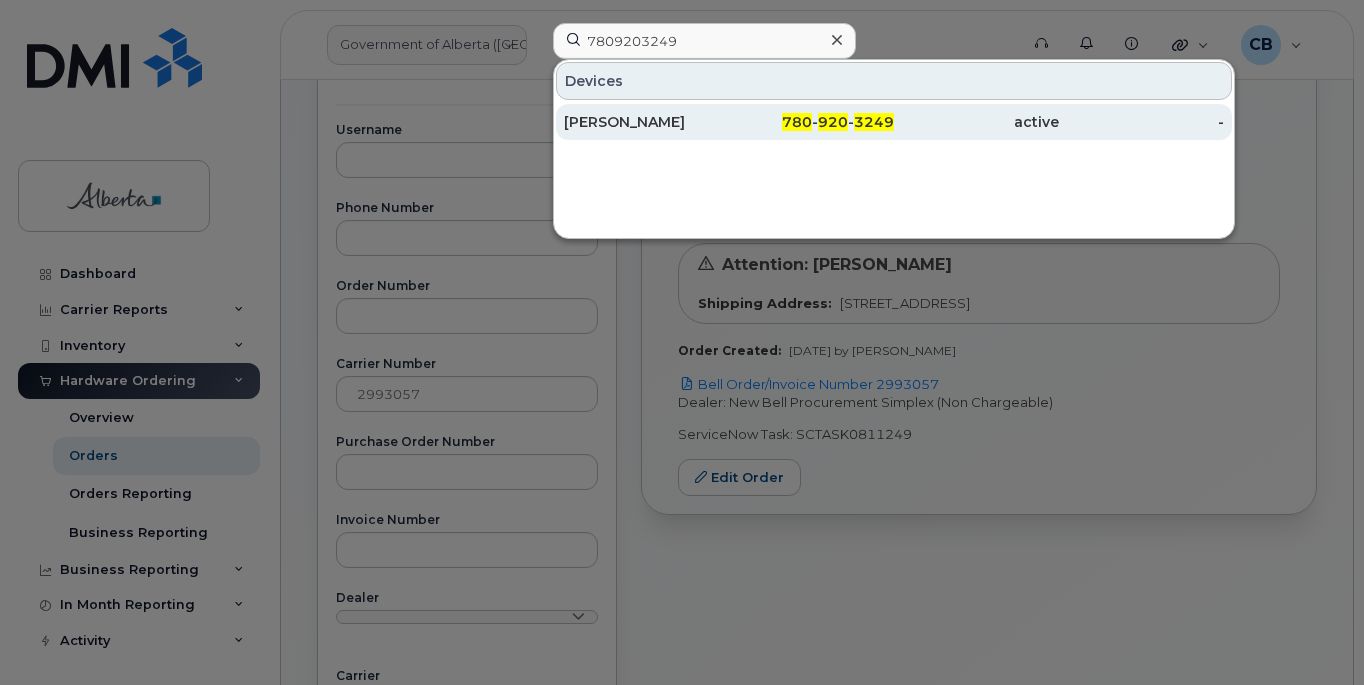 click on "[PERSON_NAME]" at bounding box center (646, 122) 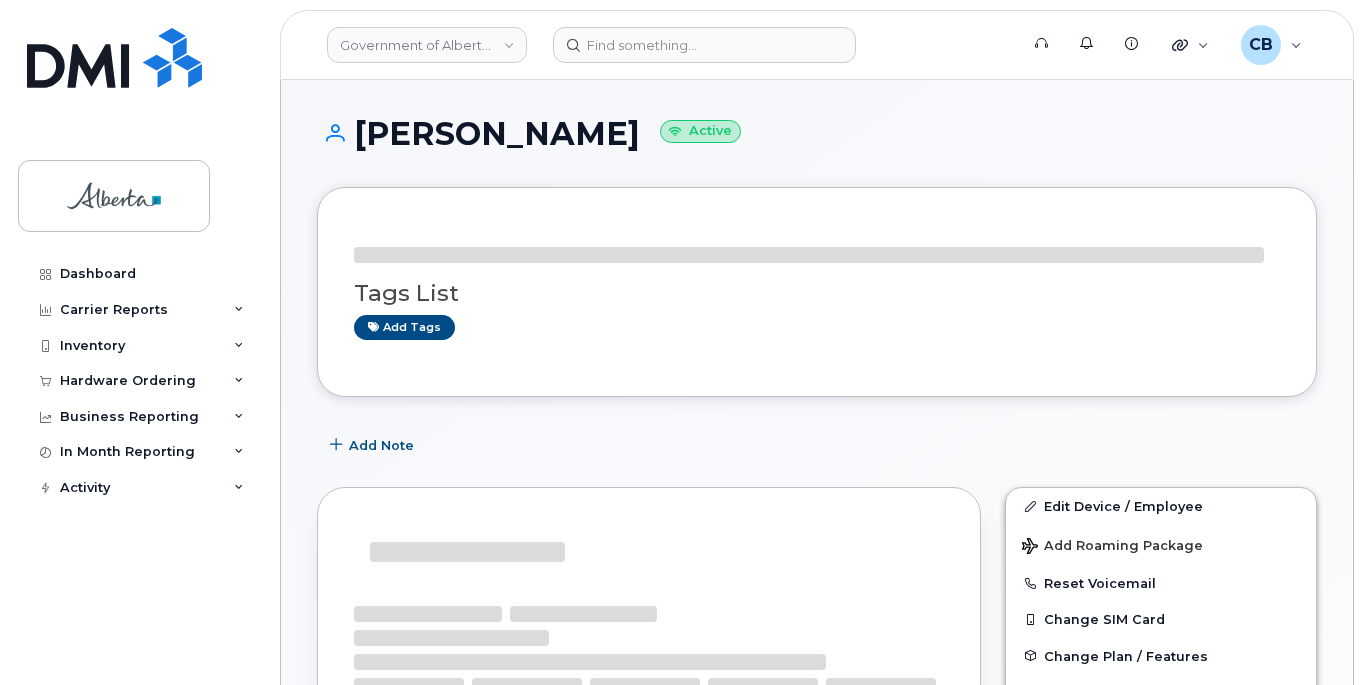 scroll, scrollTop: 0, scrollLeft: 0, axis: both 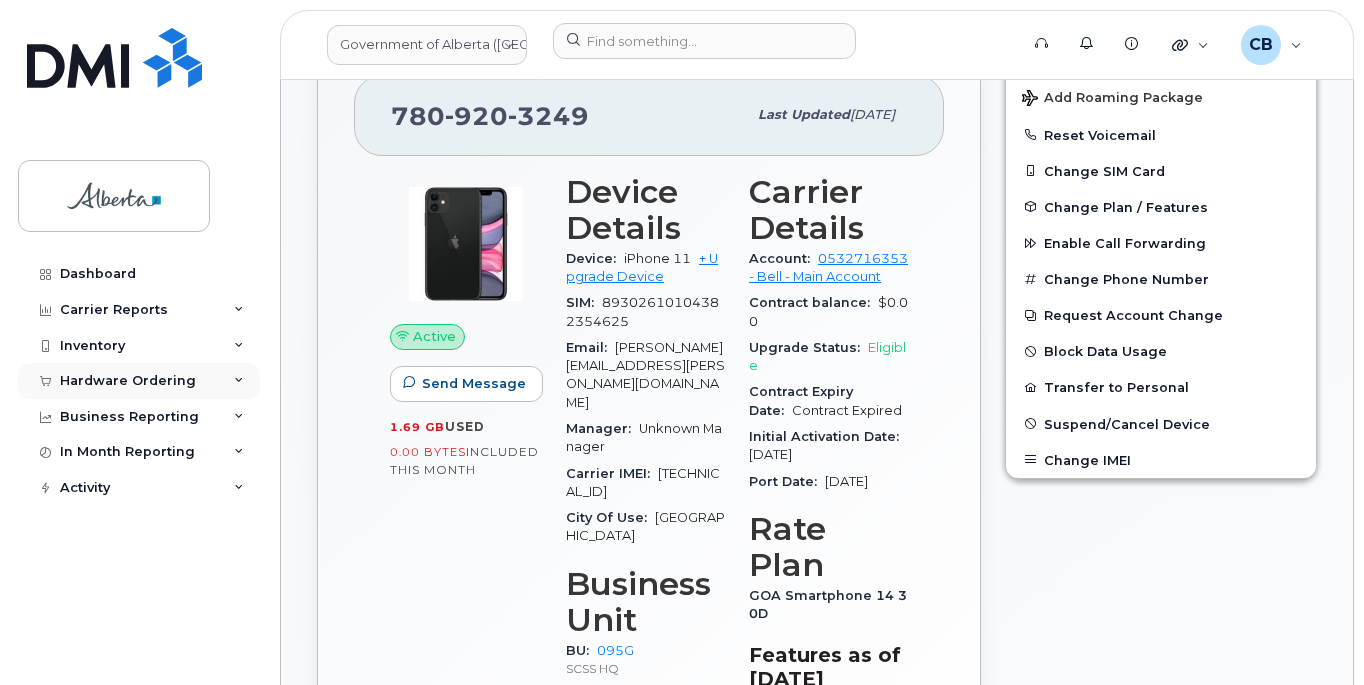 click on "Hardware Ordering" at bounding box center (128, 381) 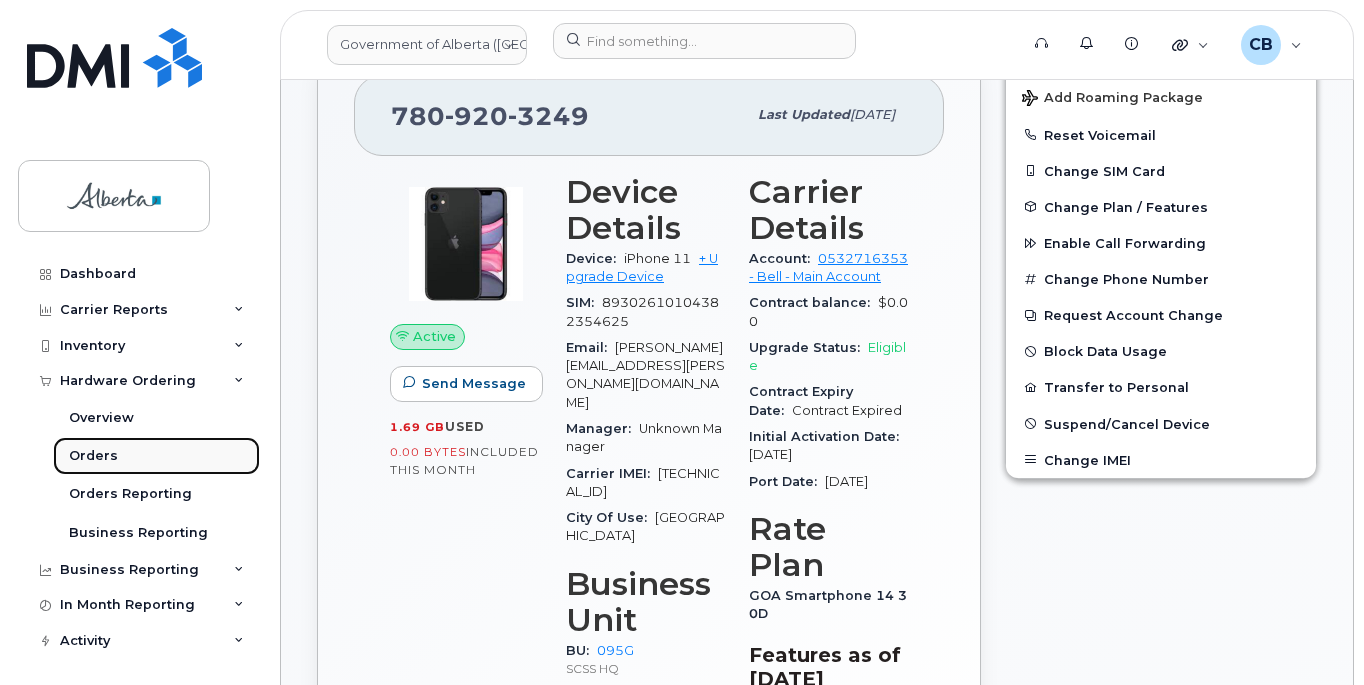 click on "Orders" at bounding box center (156, 456) 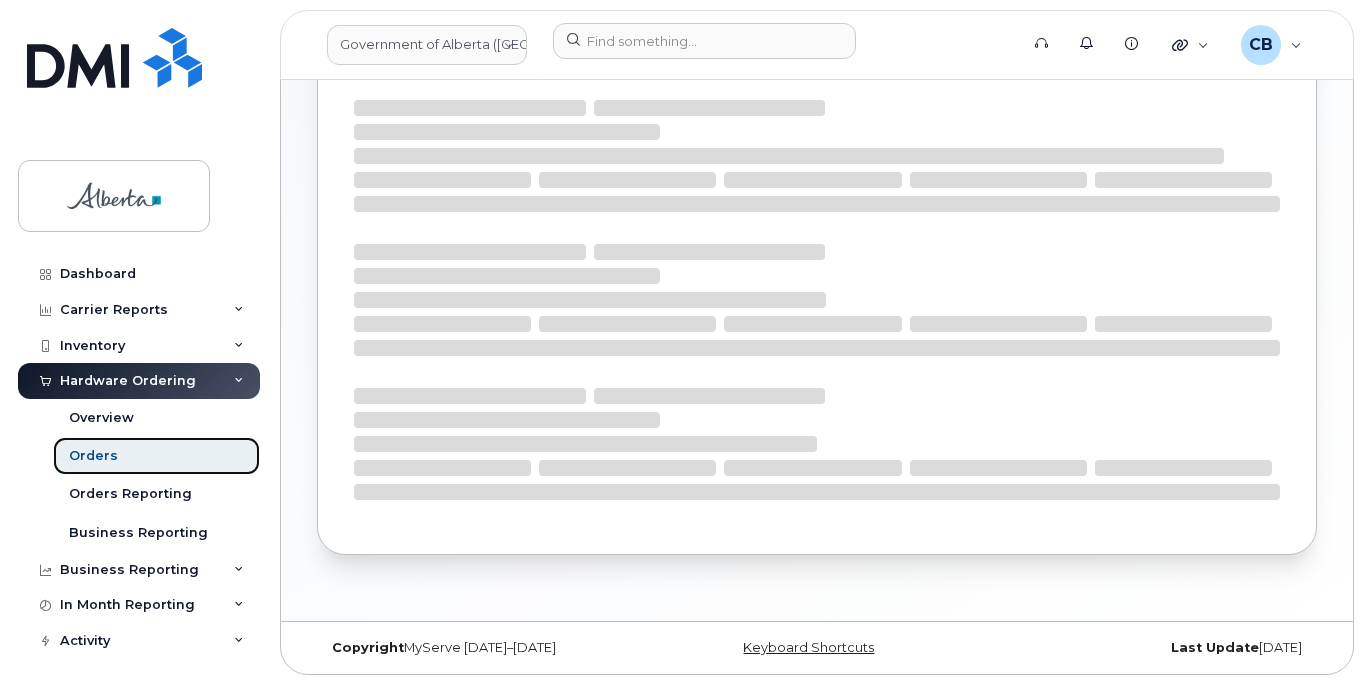 scroll, scrollTop: 0, scrollLeft: 0, axis: both 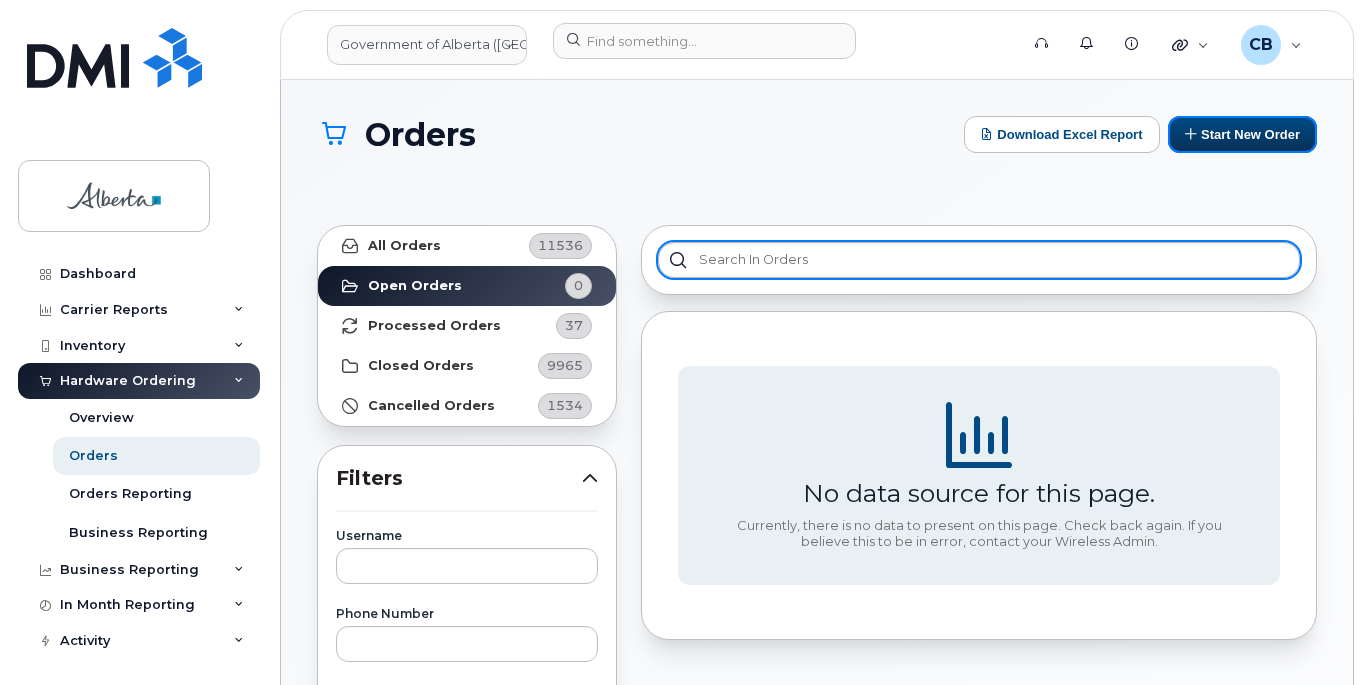 drag, startPoint x: 1241, startPoint y: 126, endPoint x: 1002, endPoint y: 255, distance: 271.5916 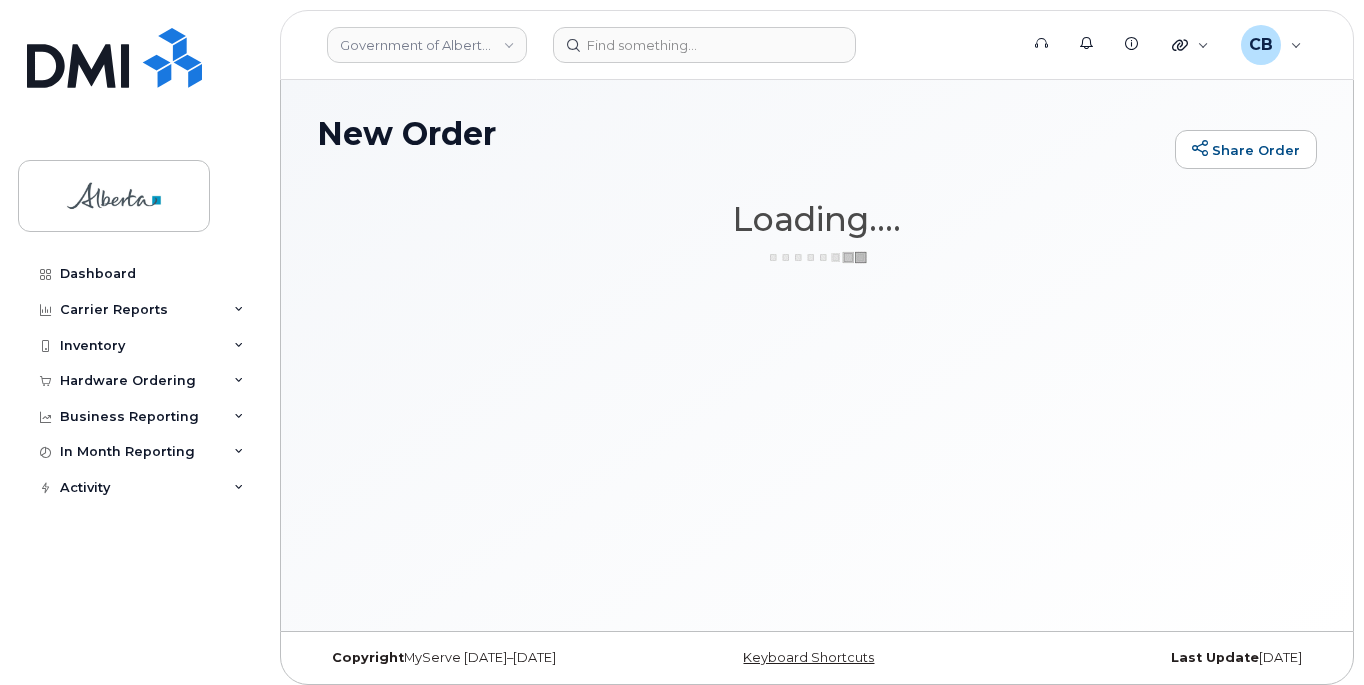 scroll, scrollTop: 0, scrollLeft: 0, axis: both 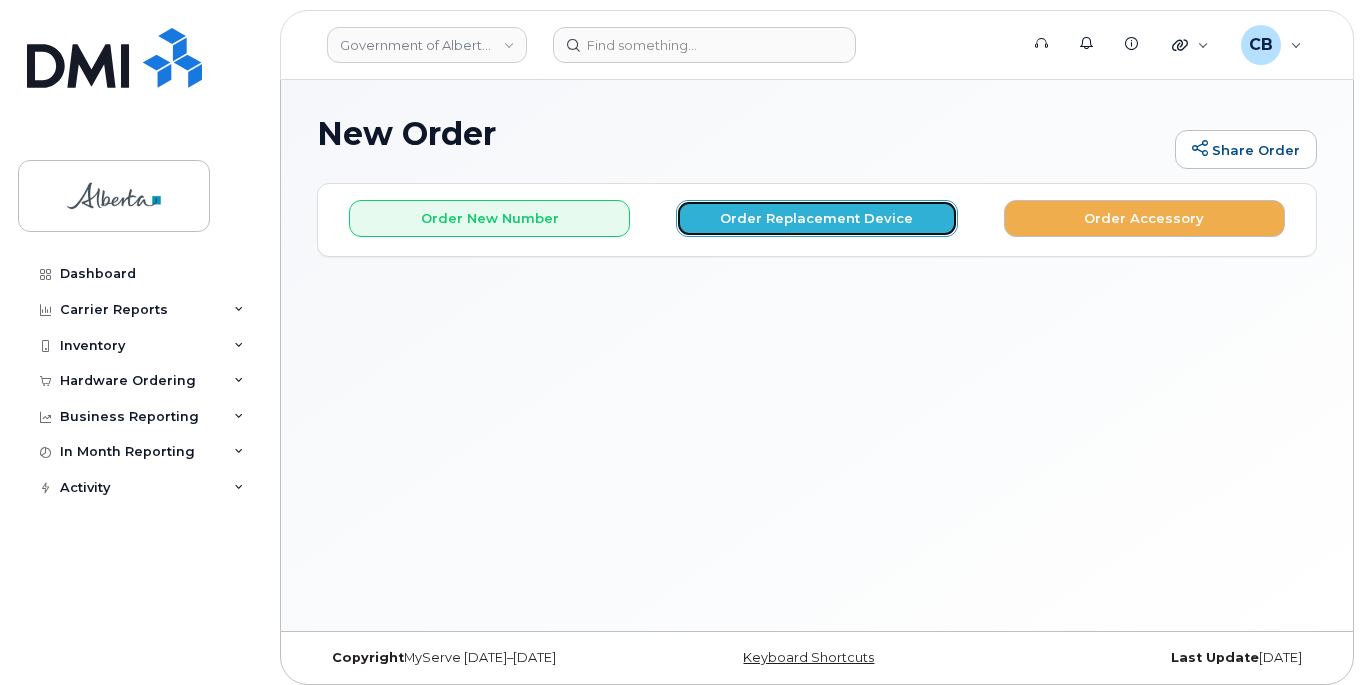 click on "Order Replacement Device" at bounding box center (816, 218) 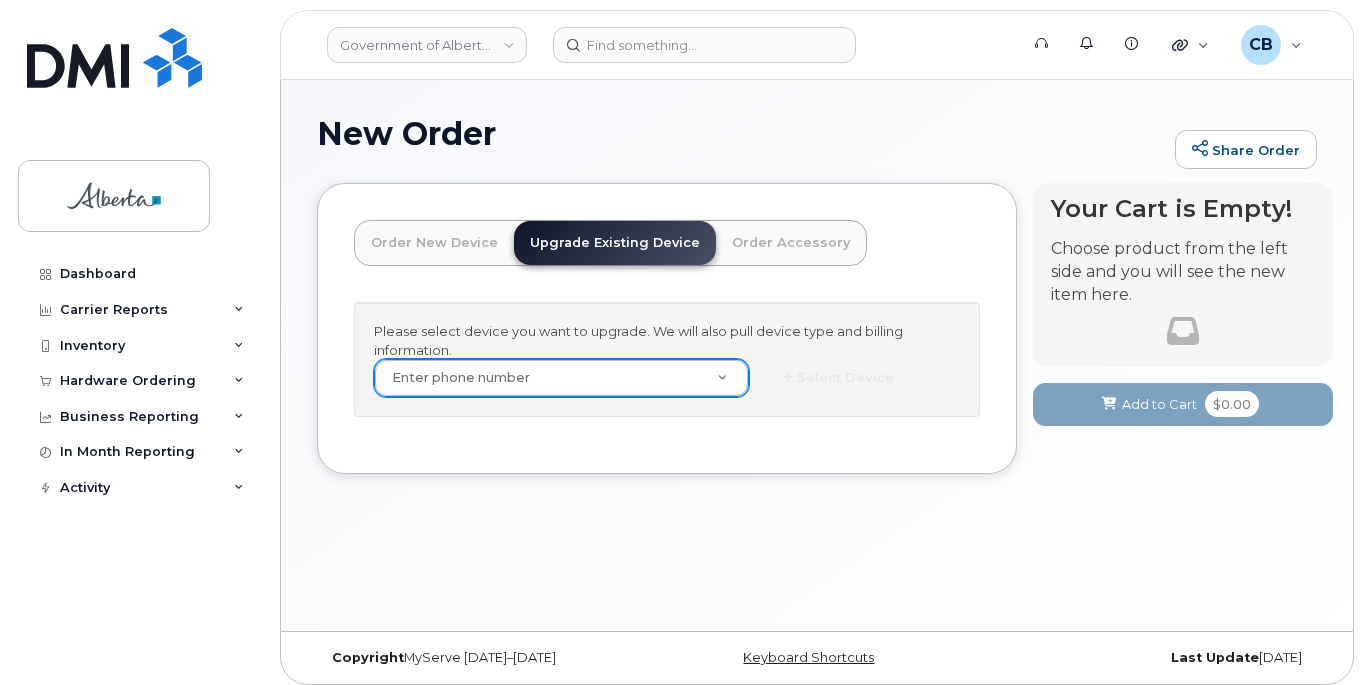 click on "Please select device you want to upgrade. We will also pull device type and billing information.
Enter phone number
Select Device
*" at bounding box center [667, 359] 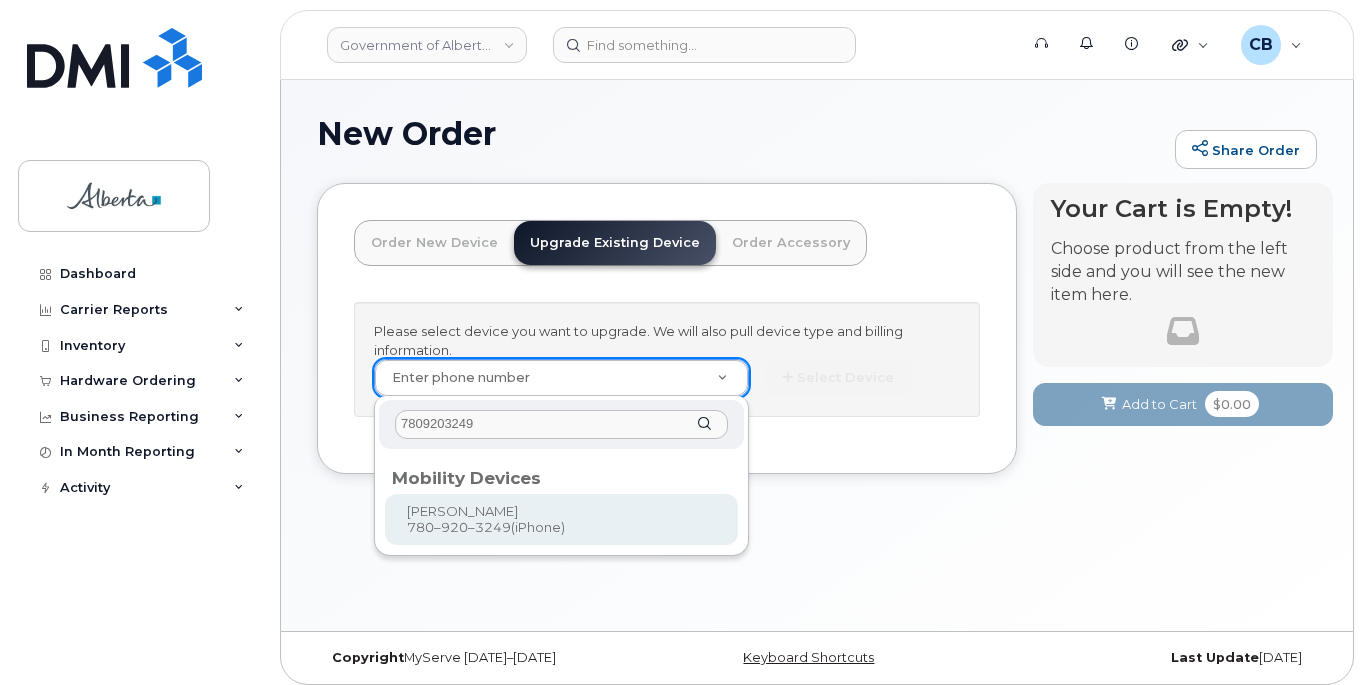type on "7809203249" 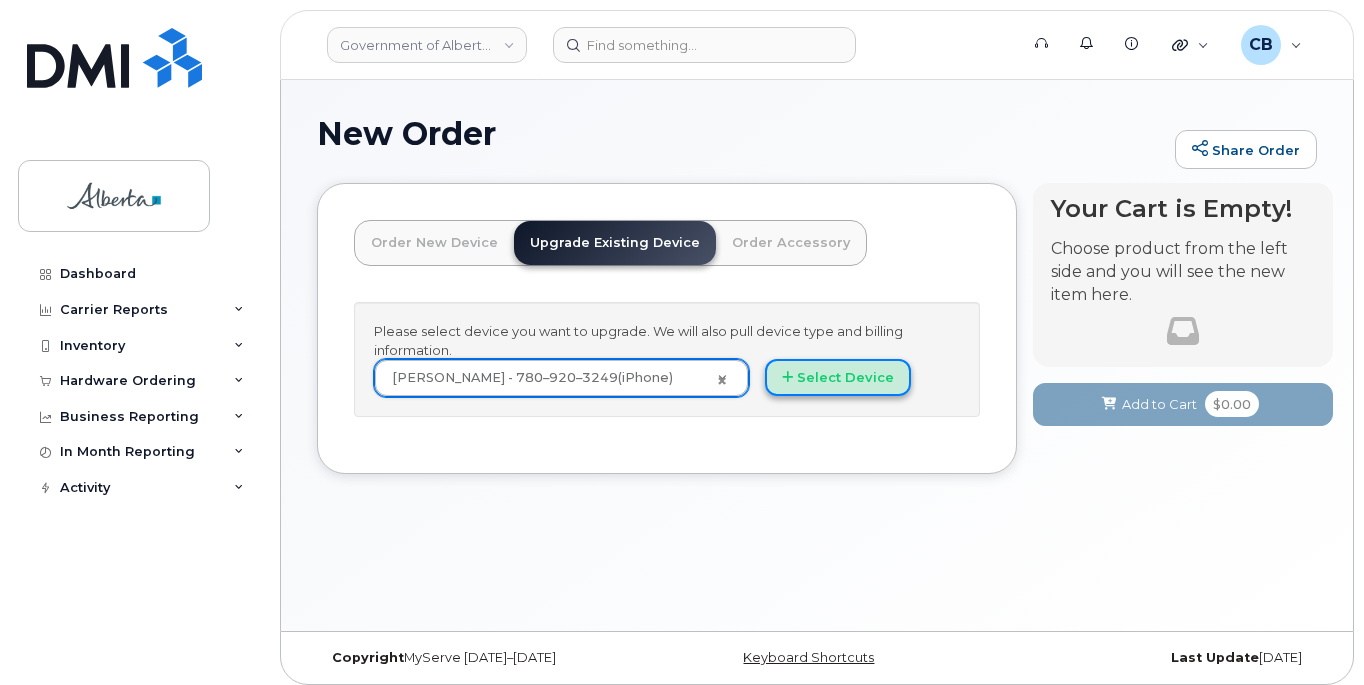 click on "Select Device" at bounding box center [838, 377] 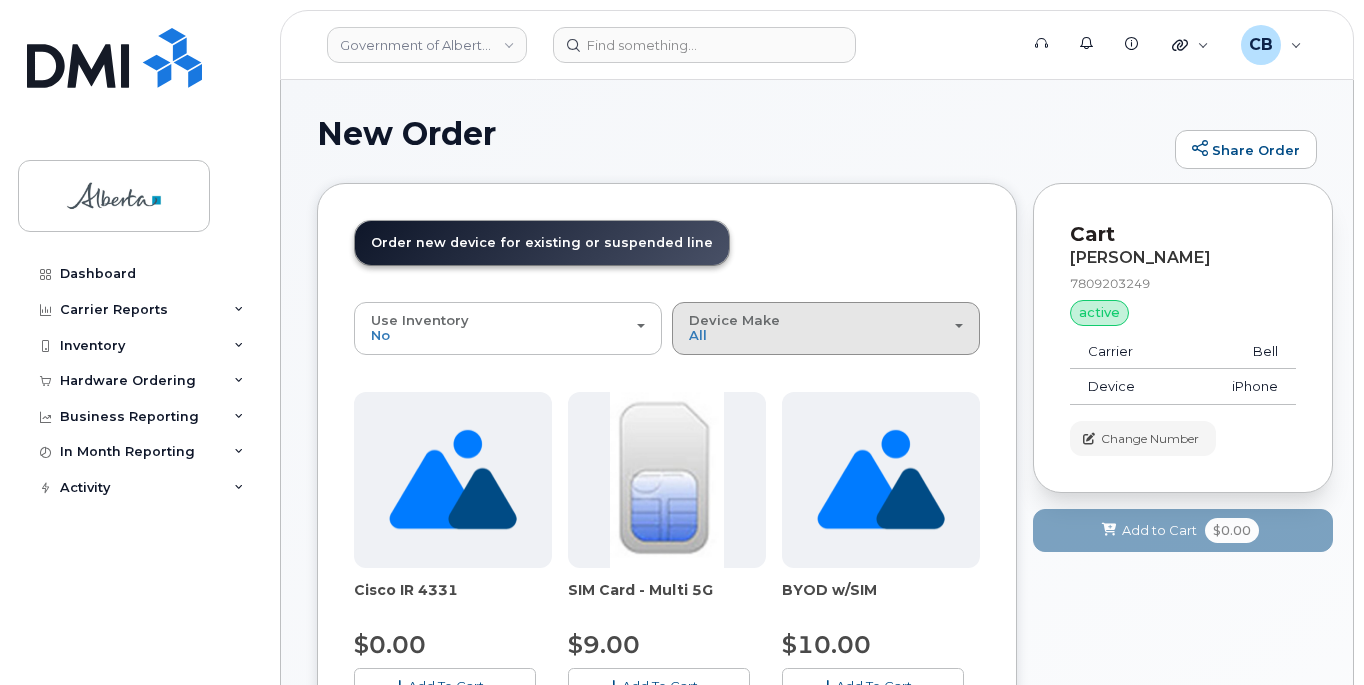 click on "Device Make
All
Aircard
Android
Cell Phone
HUB
iPhone
Modem
Unknown" at bounding box center (826, 328) 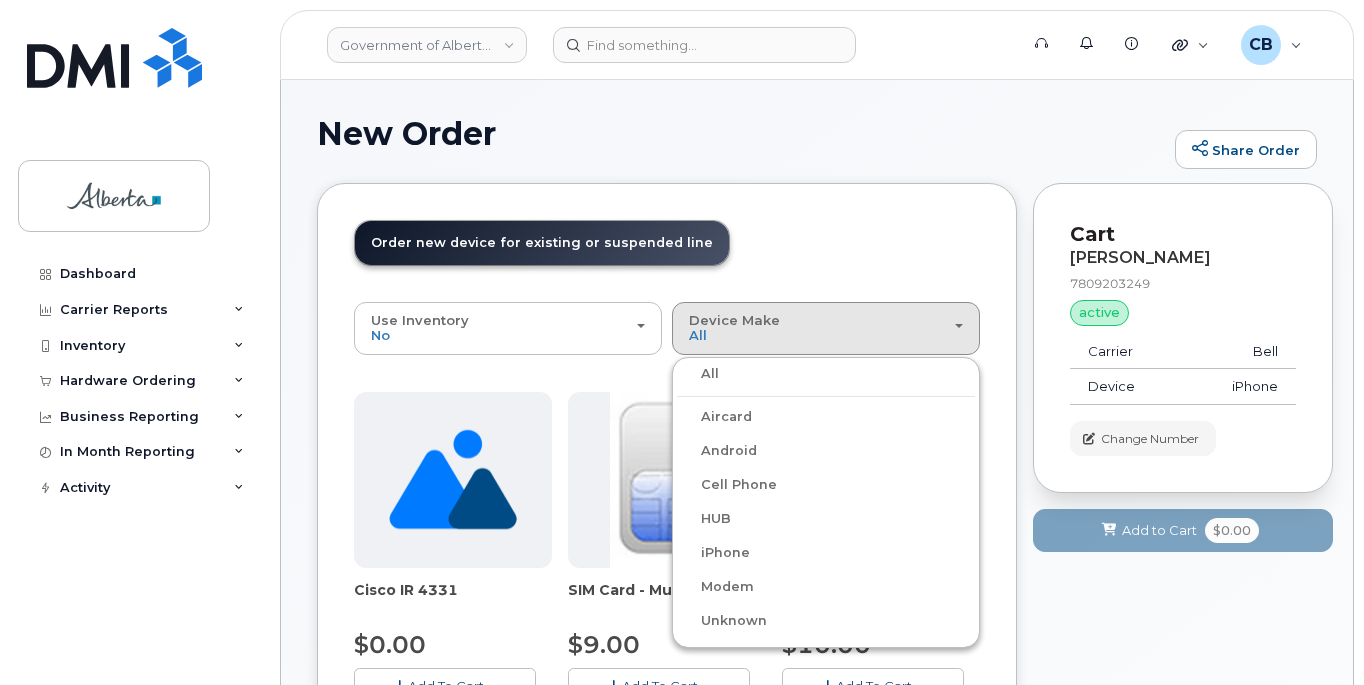 click on "iPhone" at bounding box center [713, 553] 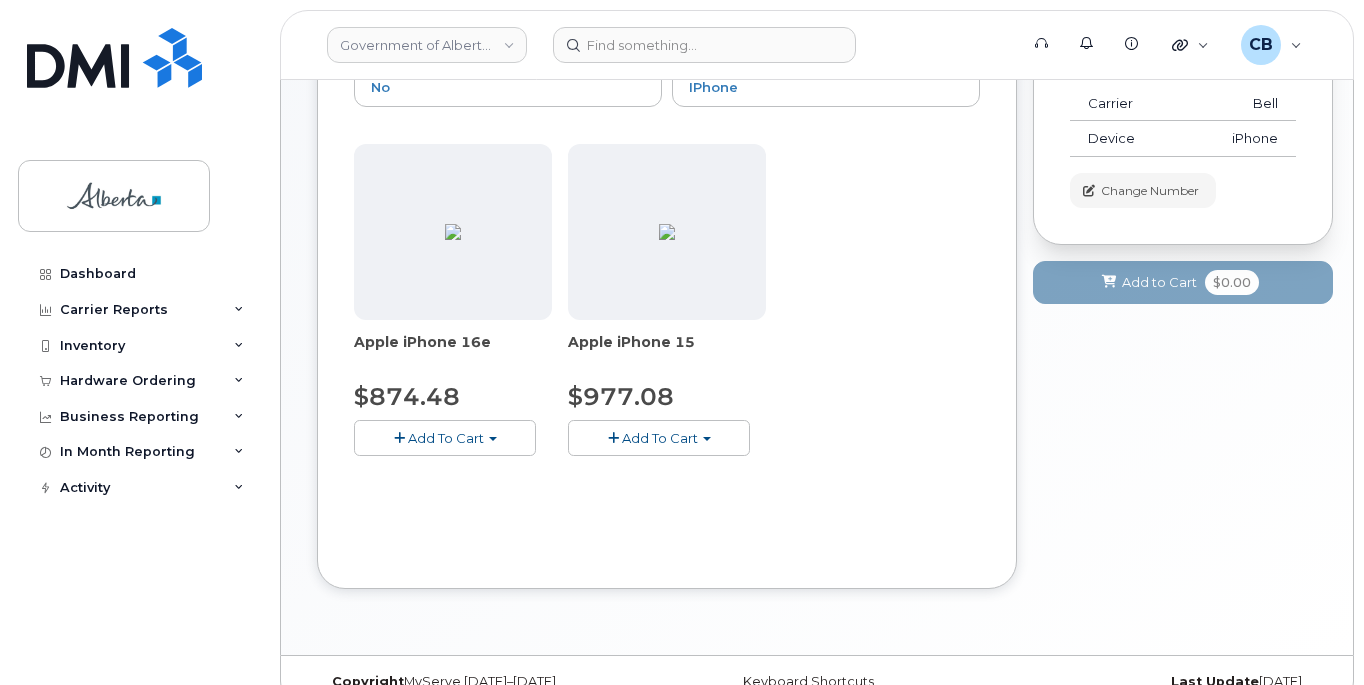 scroll, scrollTop: 282, scrollLeft: 0, axis: vertical 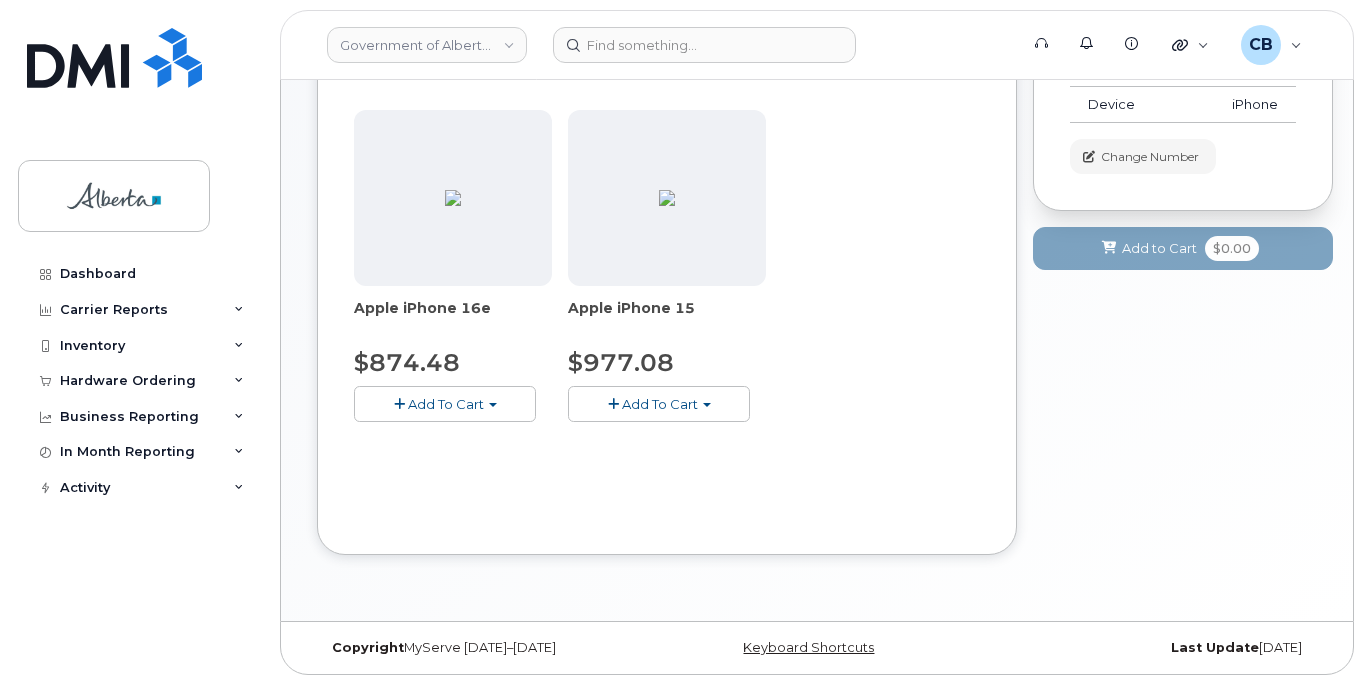 click on "Add To Cart" at bounding box center [445, 403] 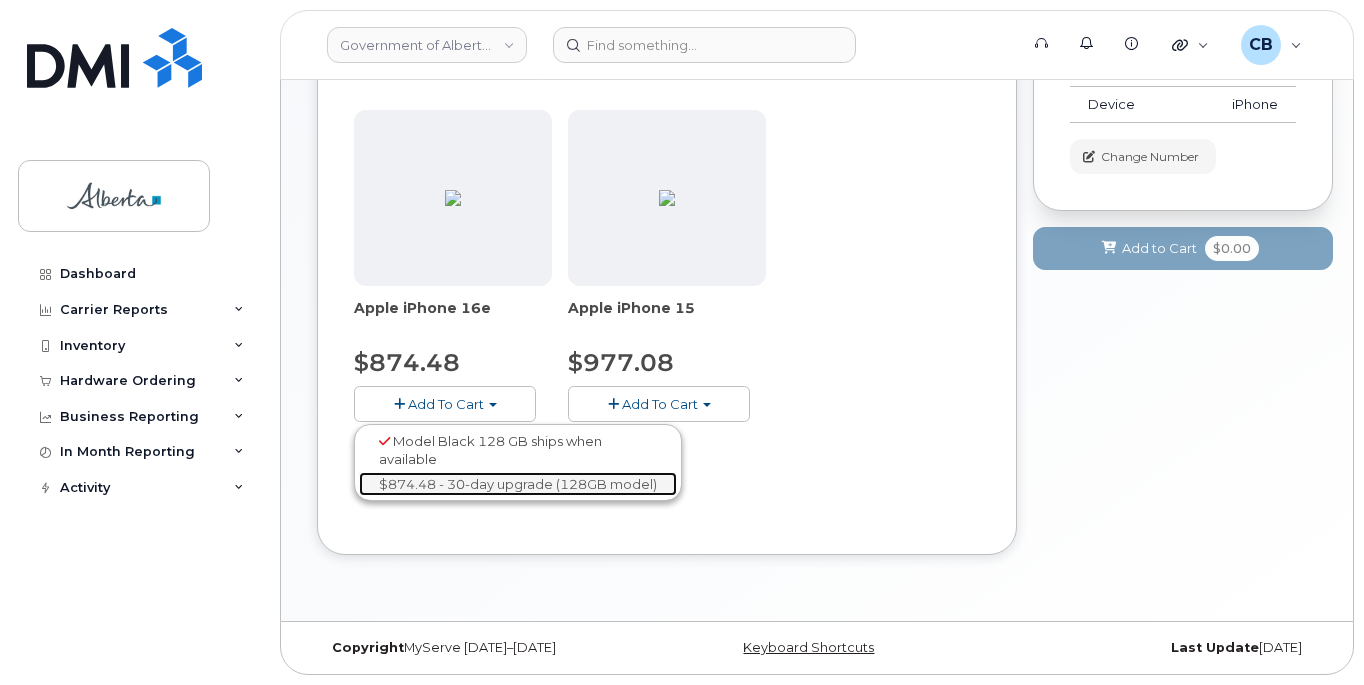click on "$874.48 - 30-day upgrade (128GB model)" at bounding box center [518, 484] 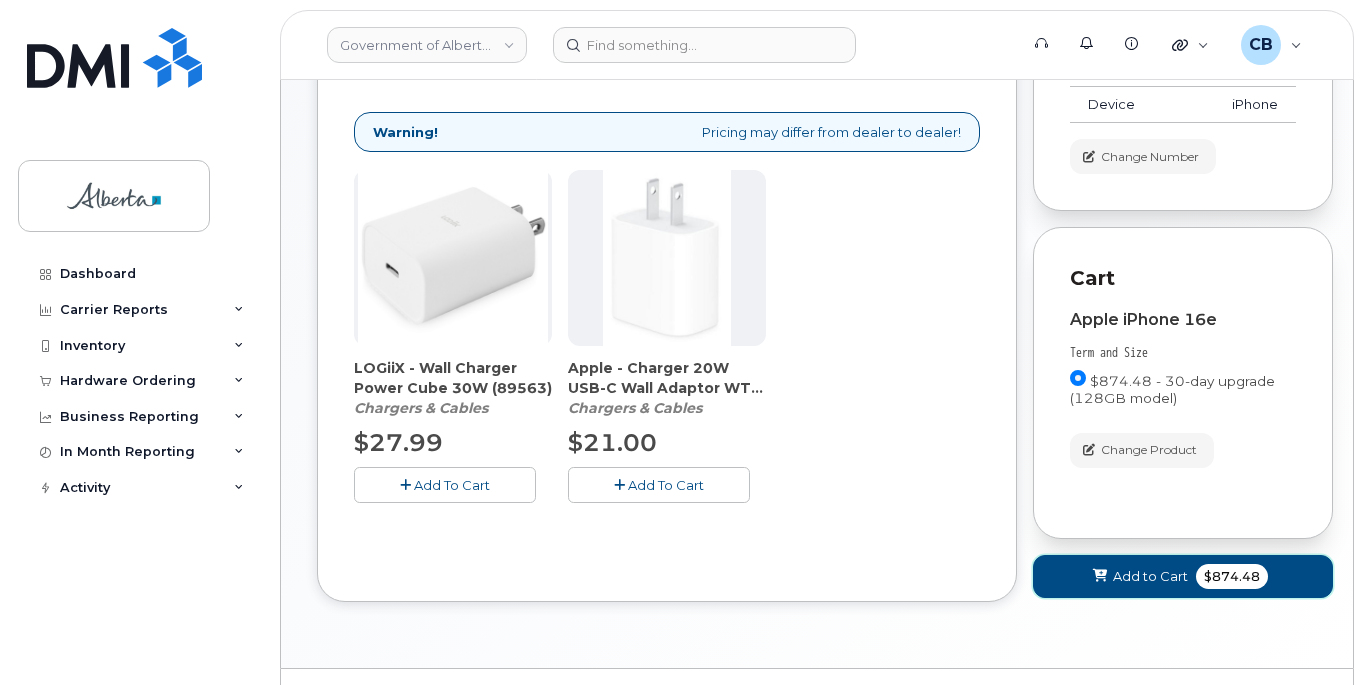 click on "Add to Cart" at bounding box center [1150, 576] 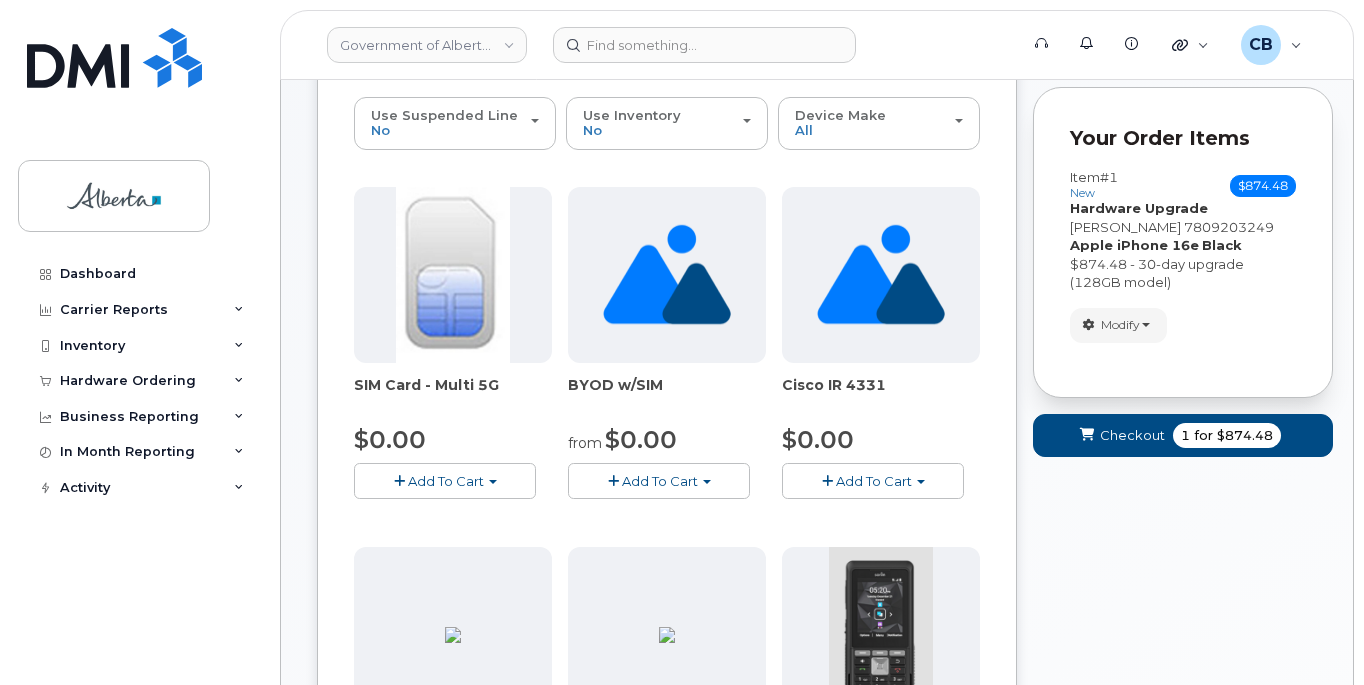 scroll, scrollTop: 82, scrollLeft: 0, axis: vertical 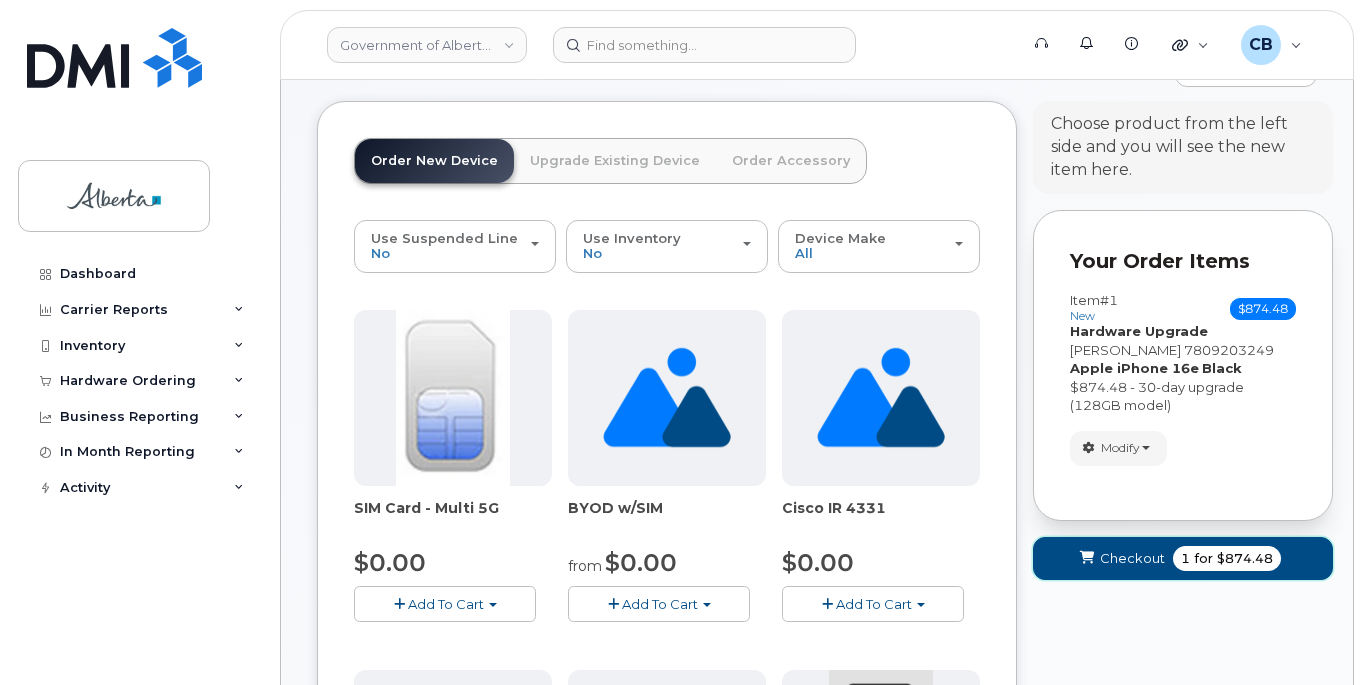 click on "Checkout
1
for
$874.48" at bounding box center [1183, 558] 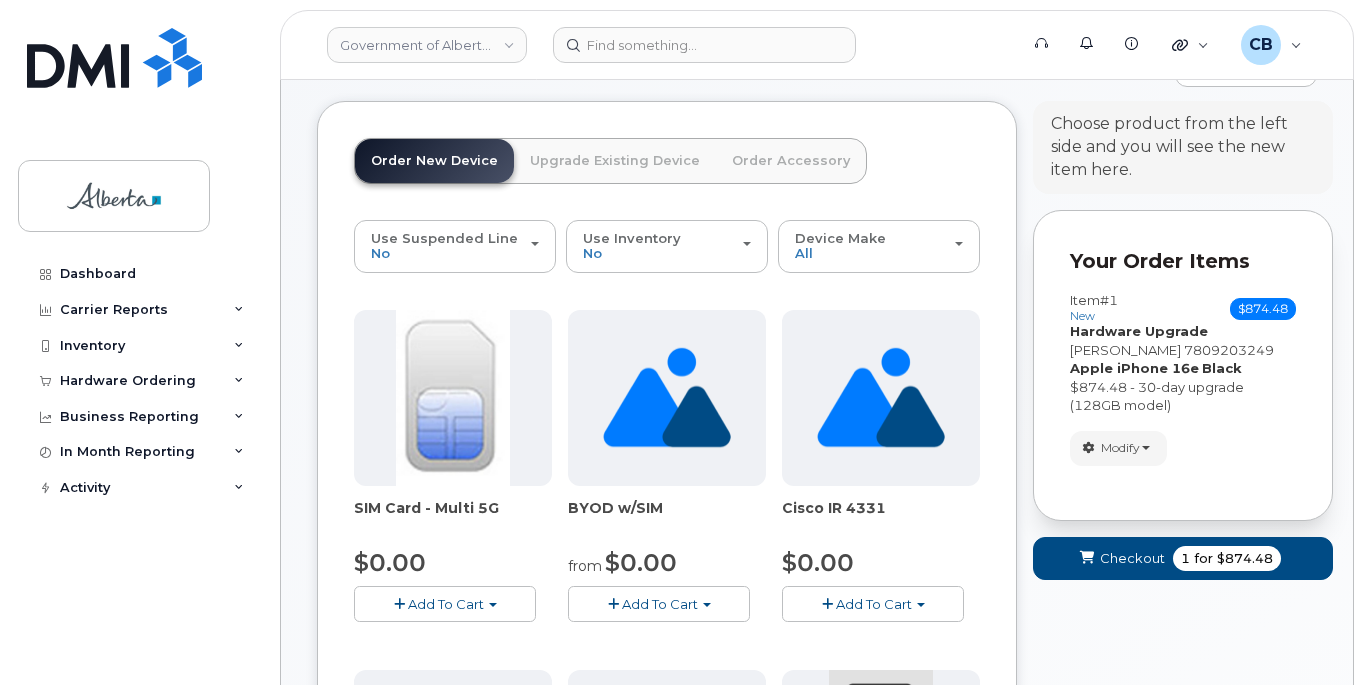 scroll, scrollTop: 10, scrollLeft: 0, axis: vertical 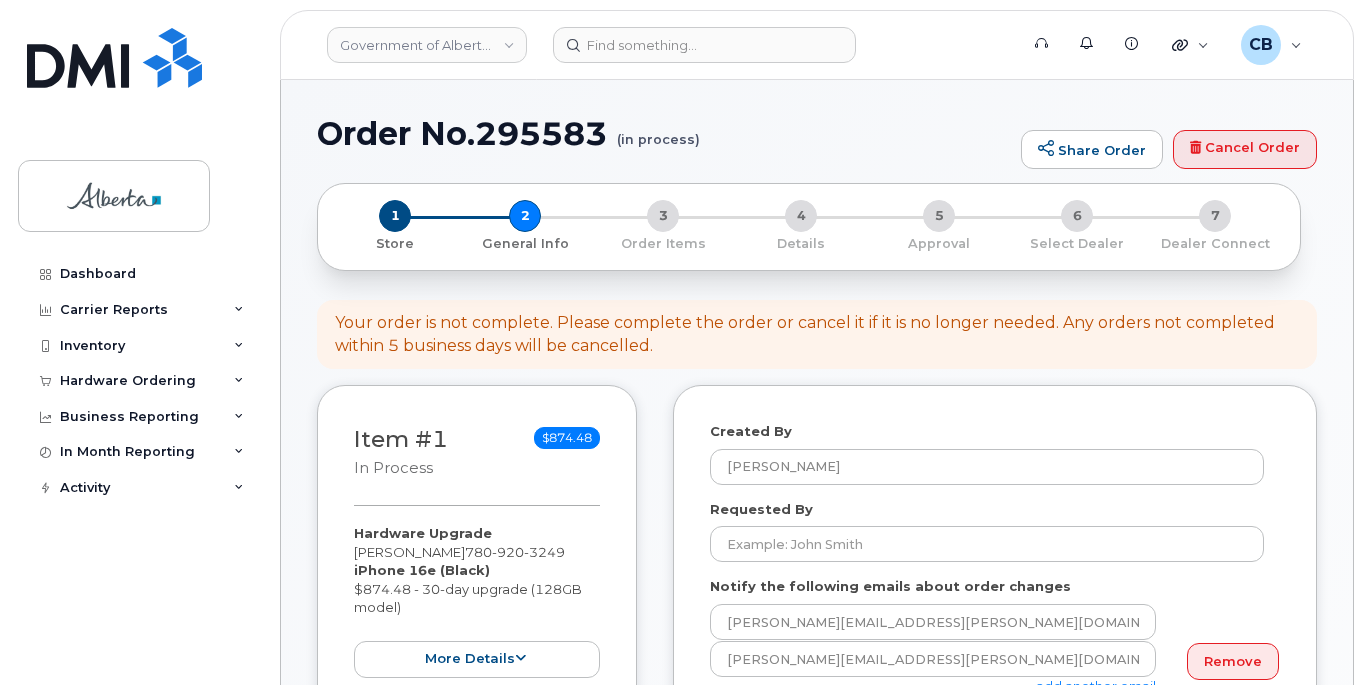 select 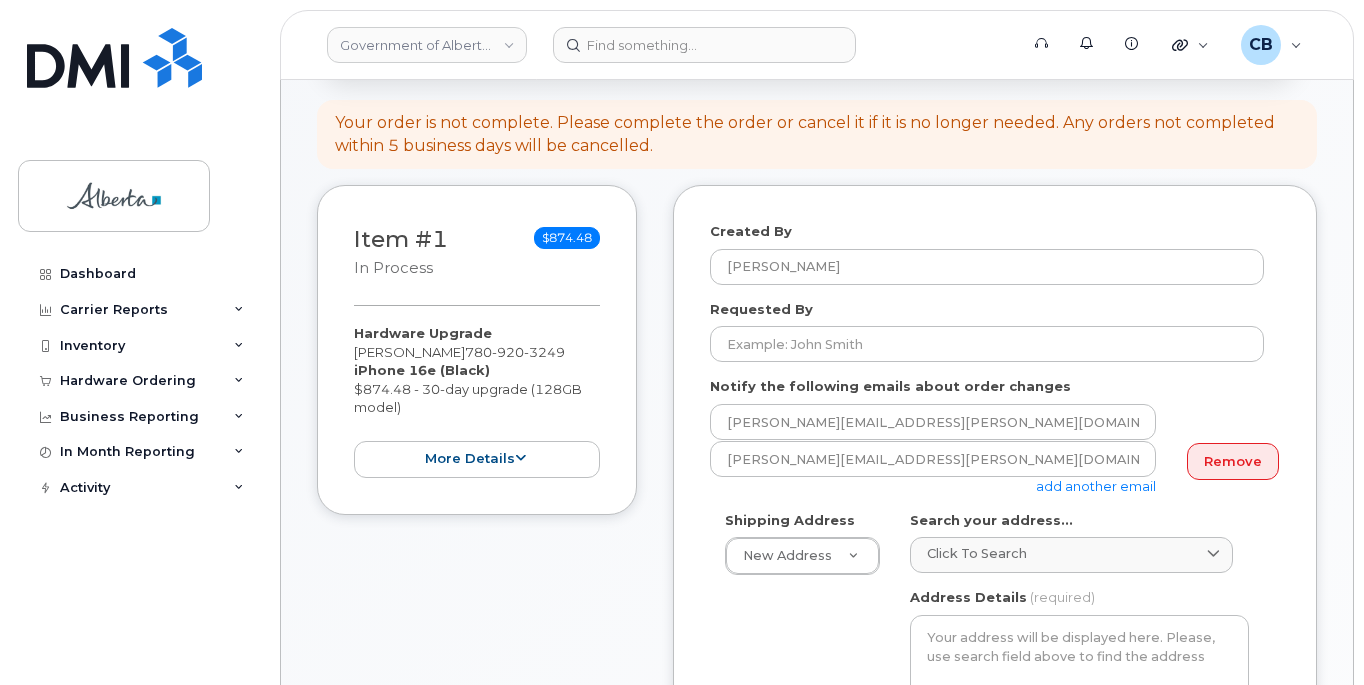 scroll, scrollTop: 300, scrollLeft: 0, axis: vertical 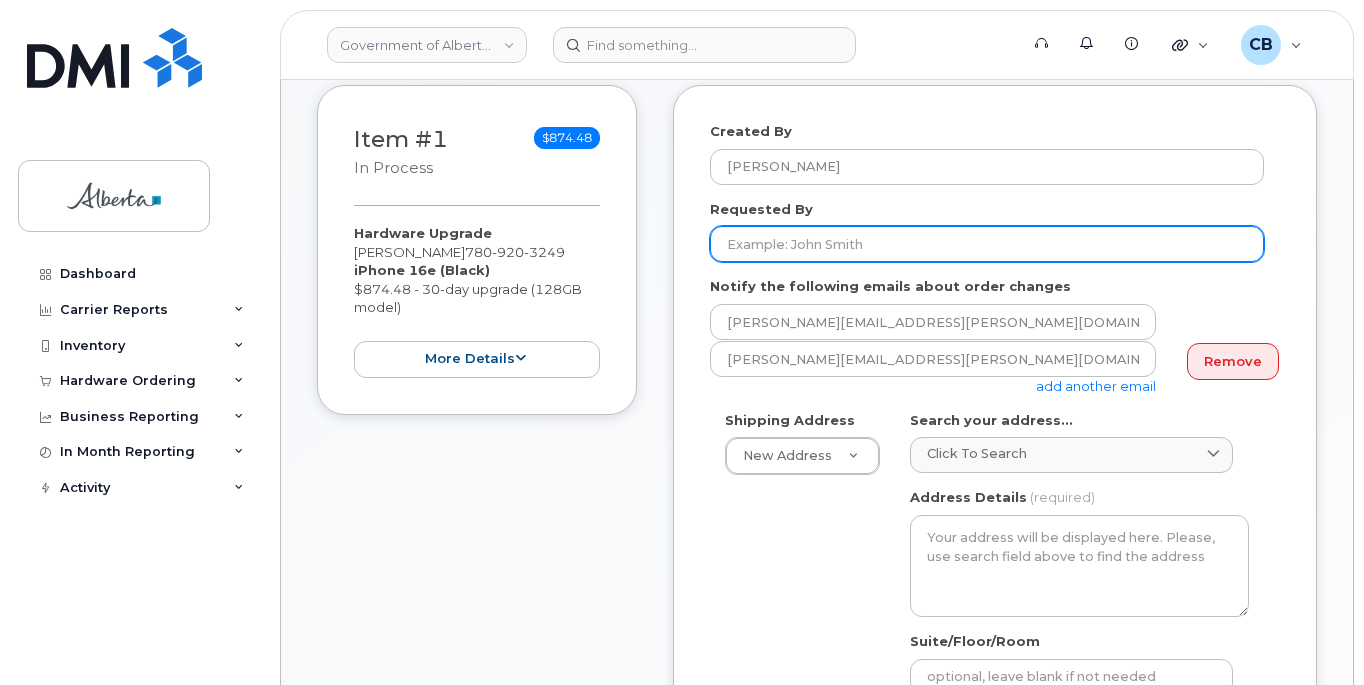 click on "Requested By" at bounding box center (987, 244) 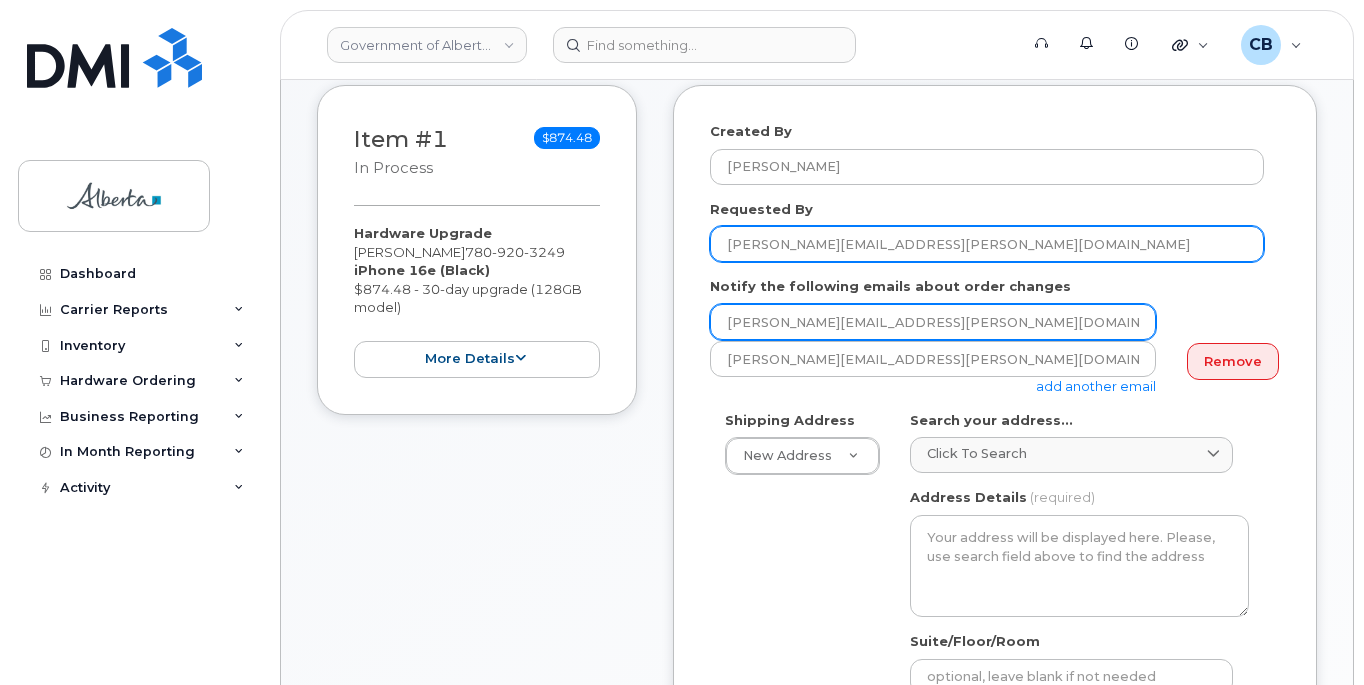 type on "Yvonne.Dutton@gov.ab.ca" 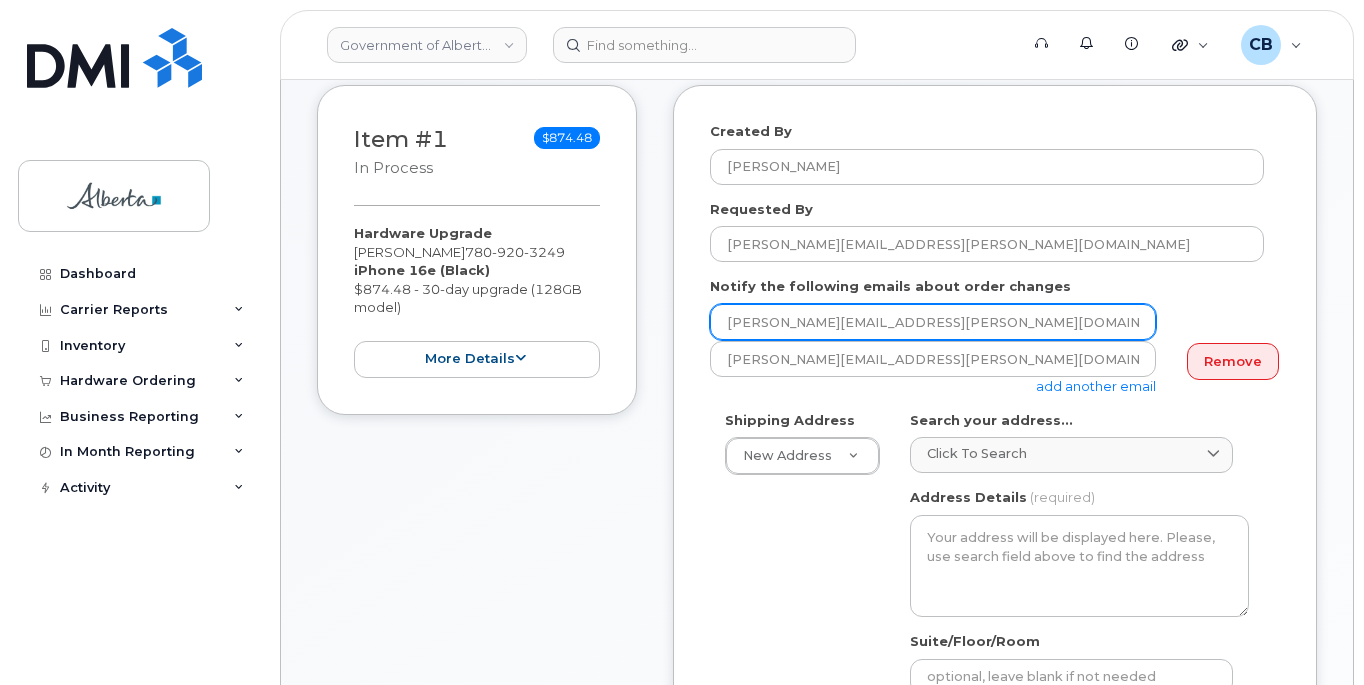 click on "[PERSON_NAME][EMAIL_ADDRESS][PERSON_NAME][DOMAIN_NAME]" at bounding box center [933, 322] 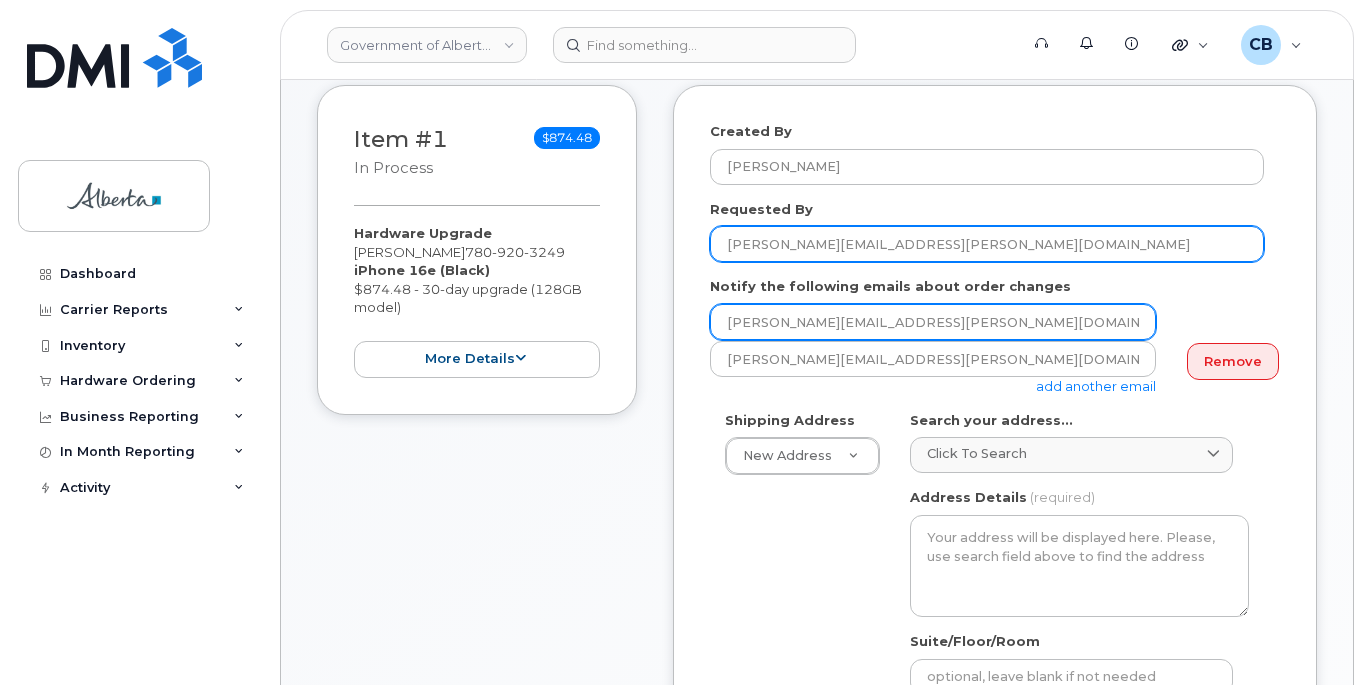 type on "Yvonne.Dutton@gov.ab.ca" 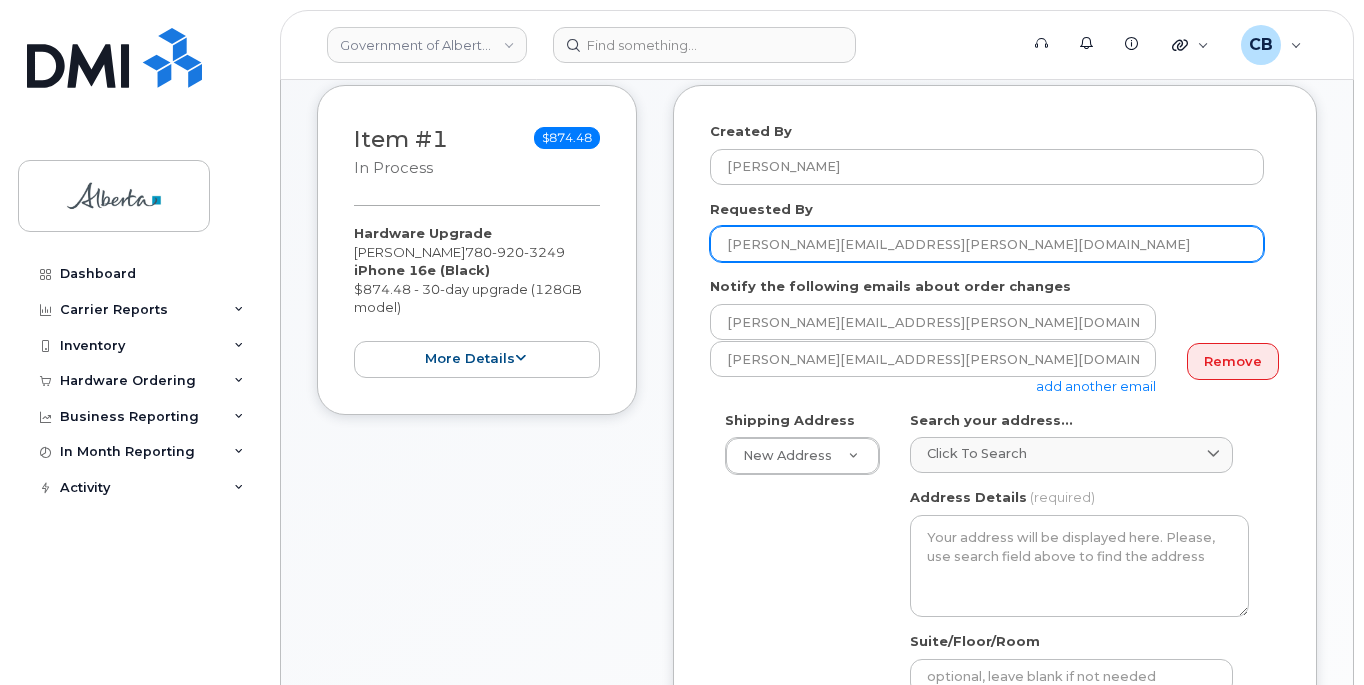drag, startPoint x: 915, startPoint y: 242, endPoint x: 830, endPoint y: 254, distance: 85.84288 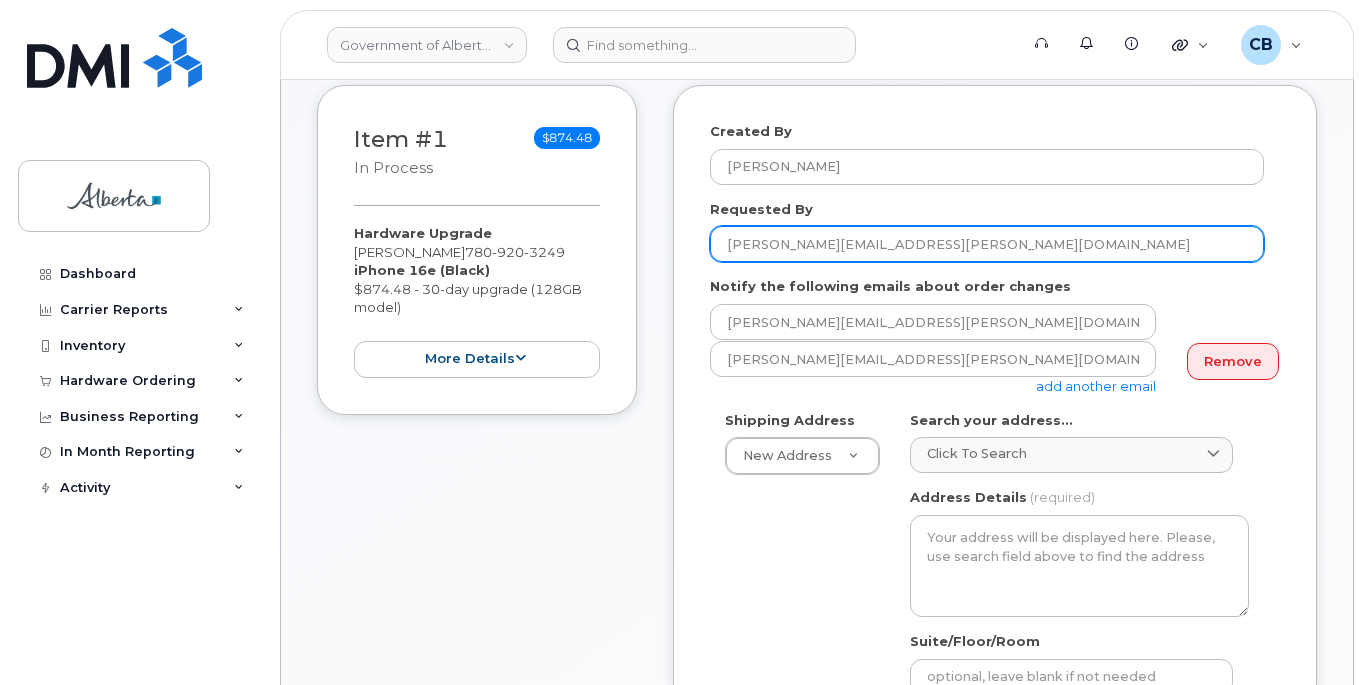 click on "Yvonne.Dutton@gov.ab.ca" at bounding box center (987, 244) 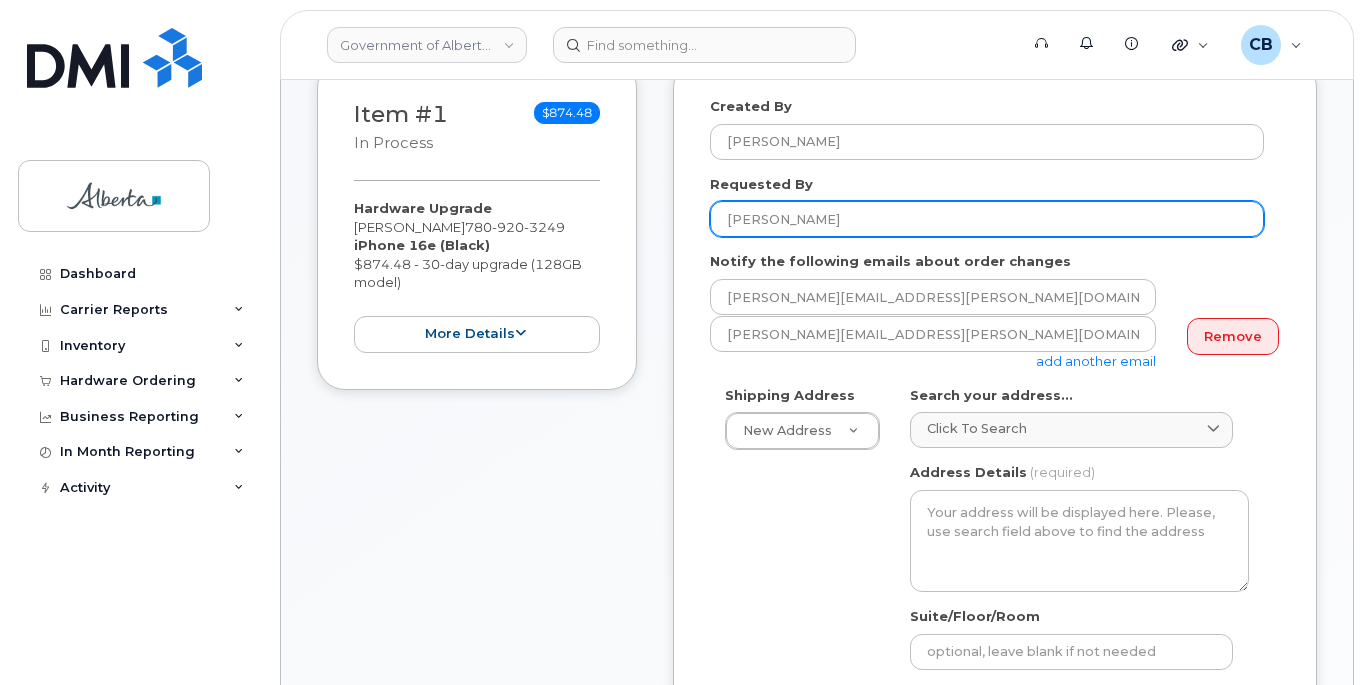 scroll, scrollTop: 400, scrollLeft: 0, axis: vertical 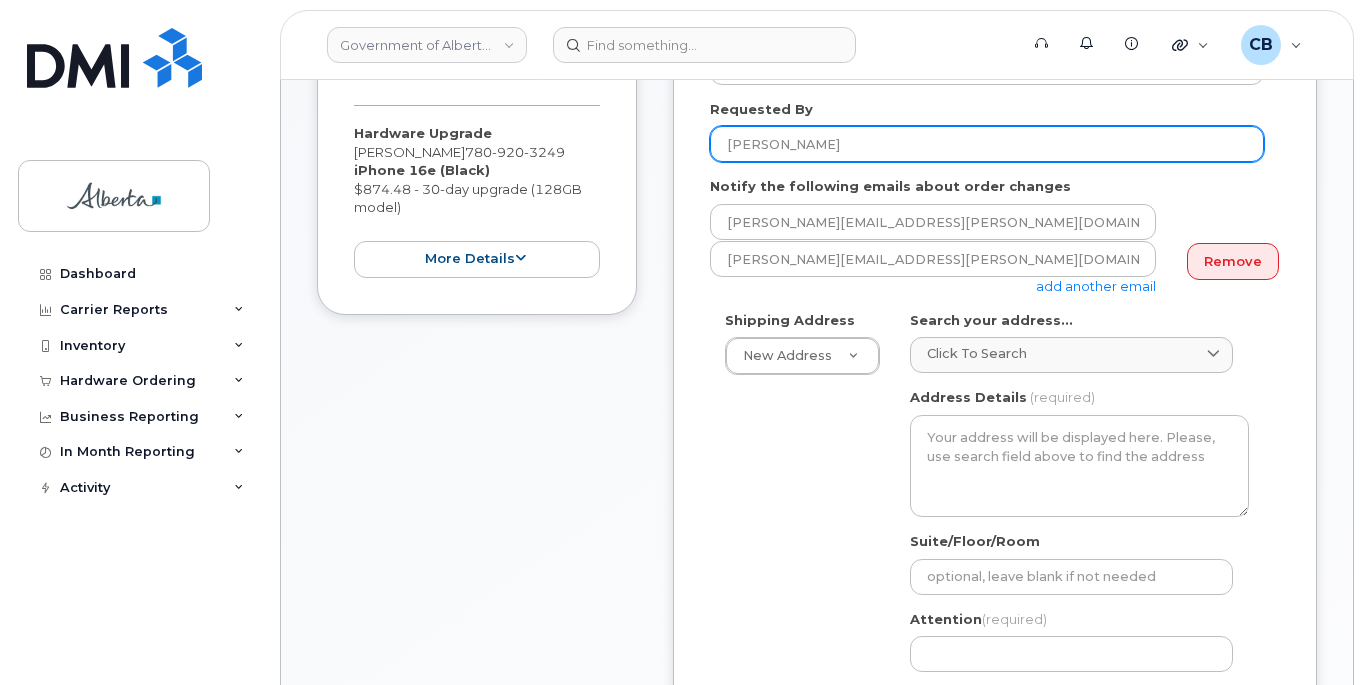 type on "[PERSON_NAME]" 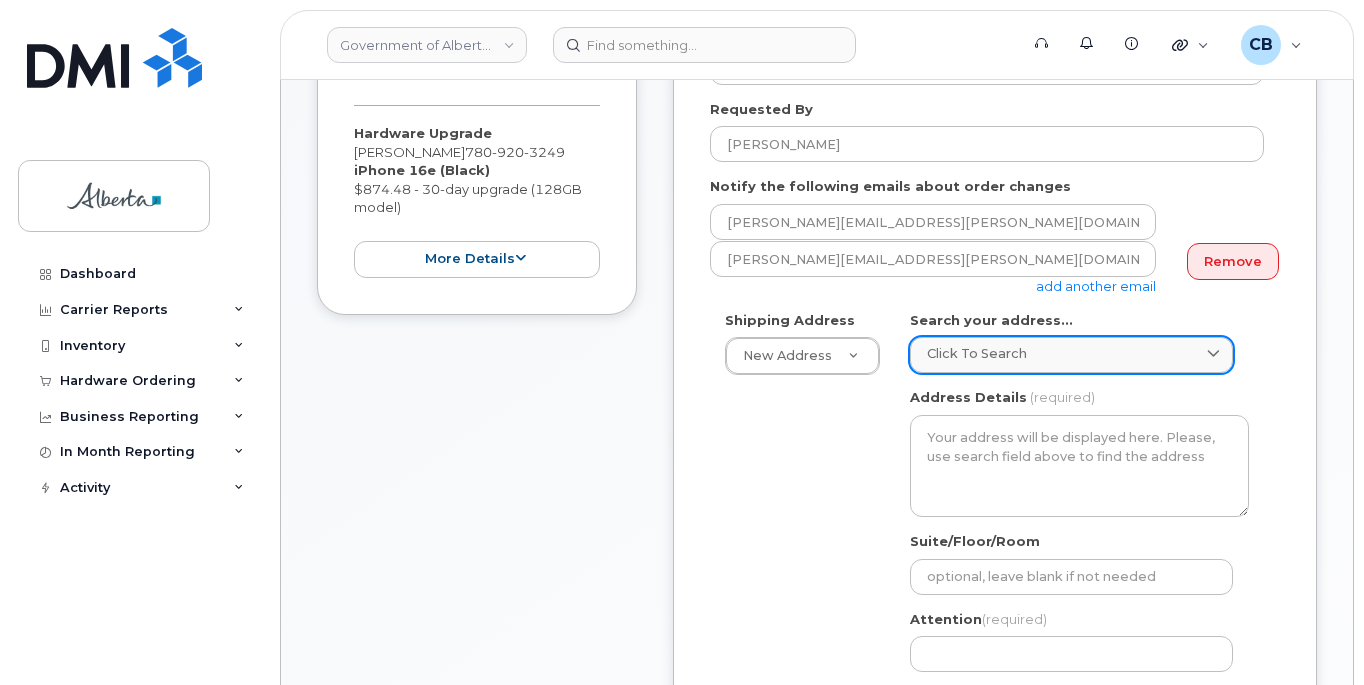 click on "Click to search" 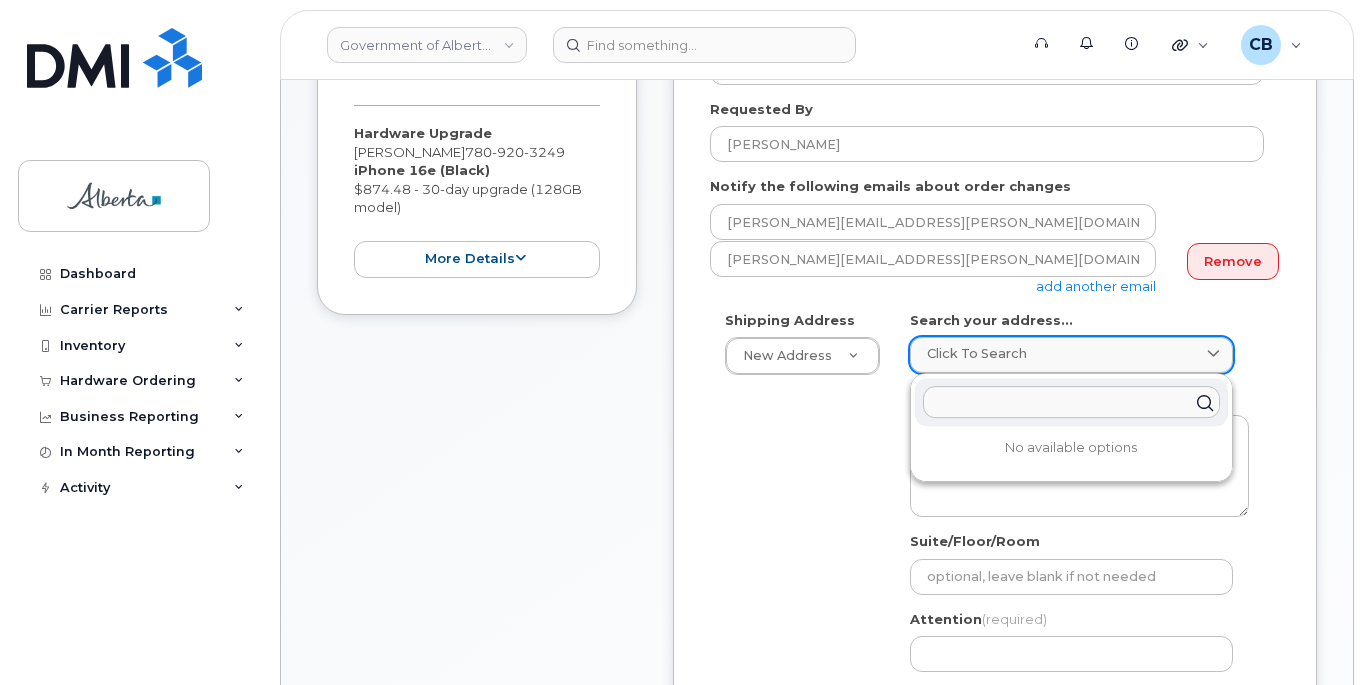 paste on "9942 - 108 Street" 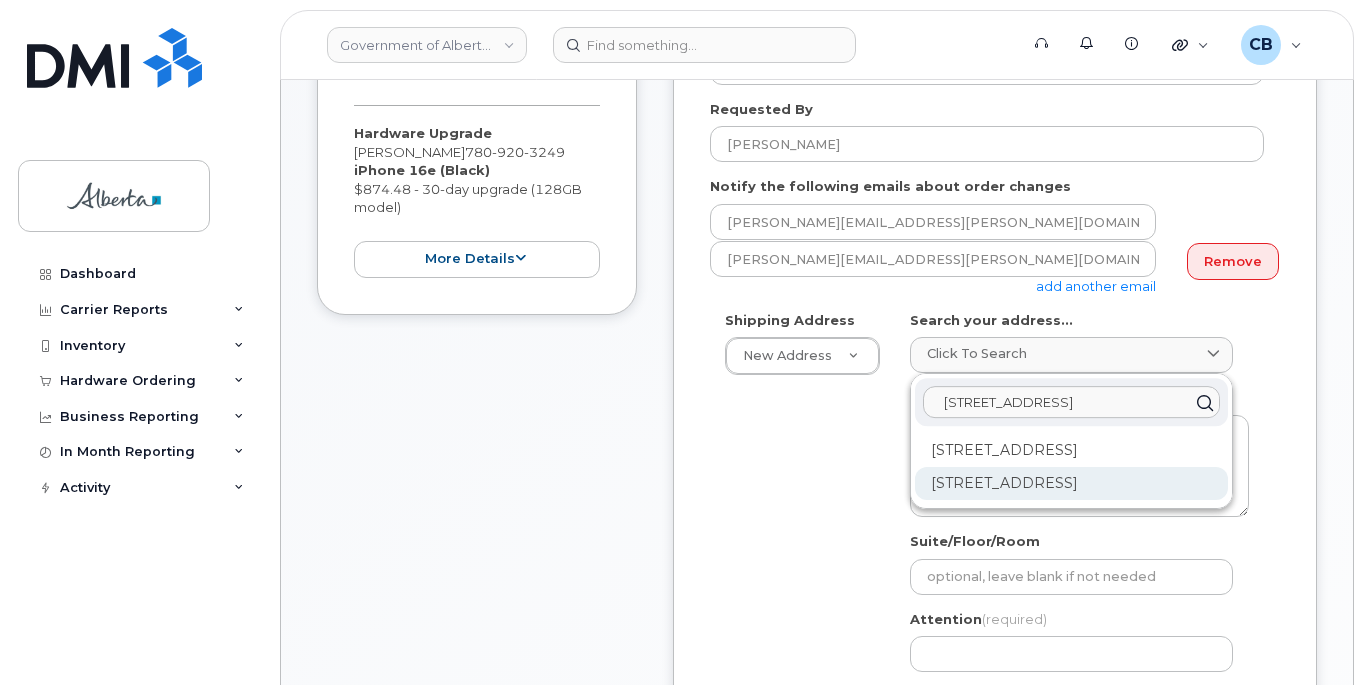 type on "9942 - 108 Street" 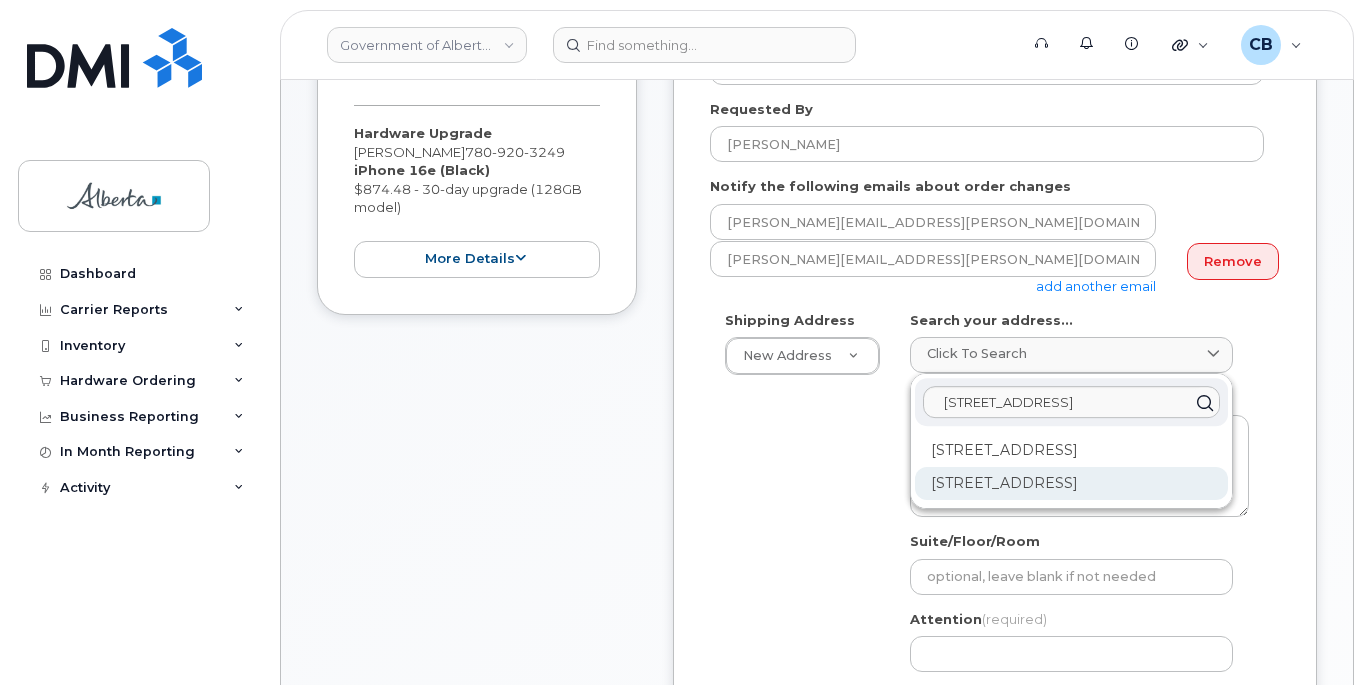 click on "9942 108 St NW Edmonton AB T5K 2J5" 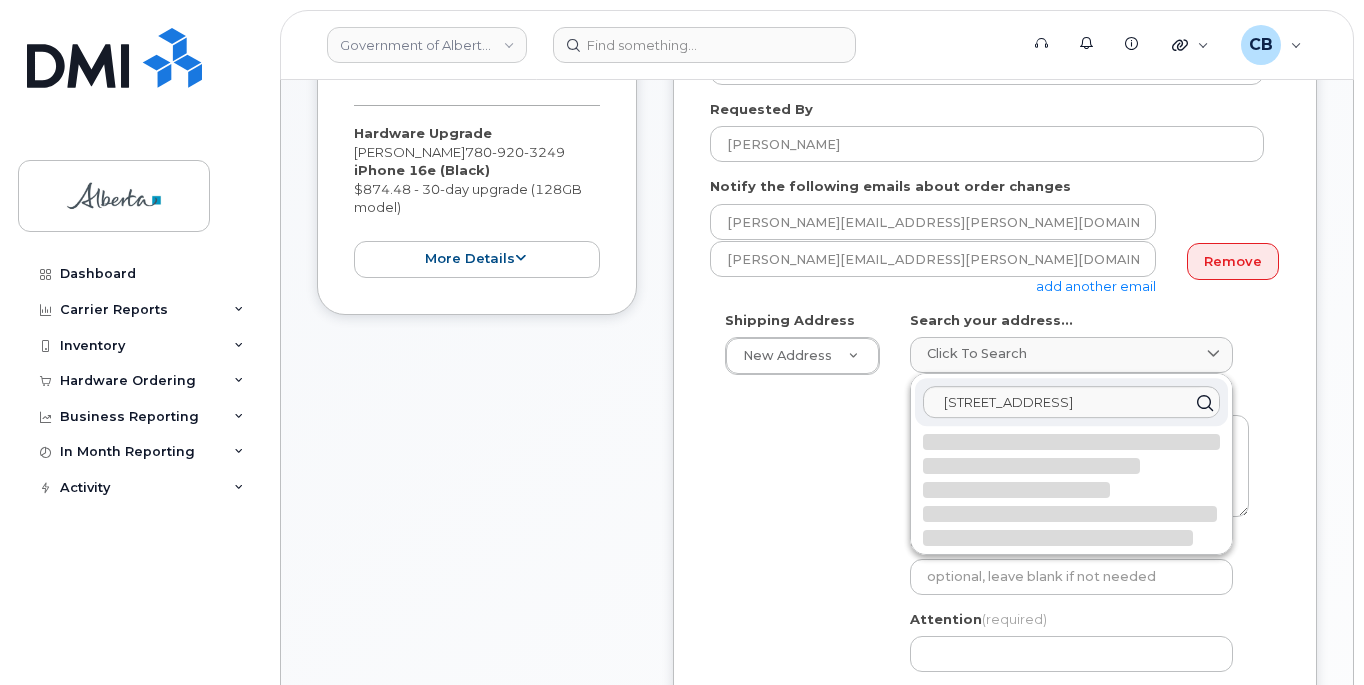 select 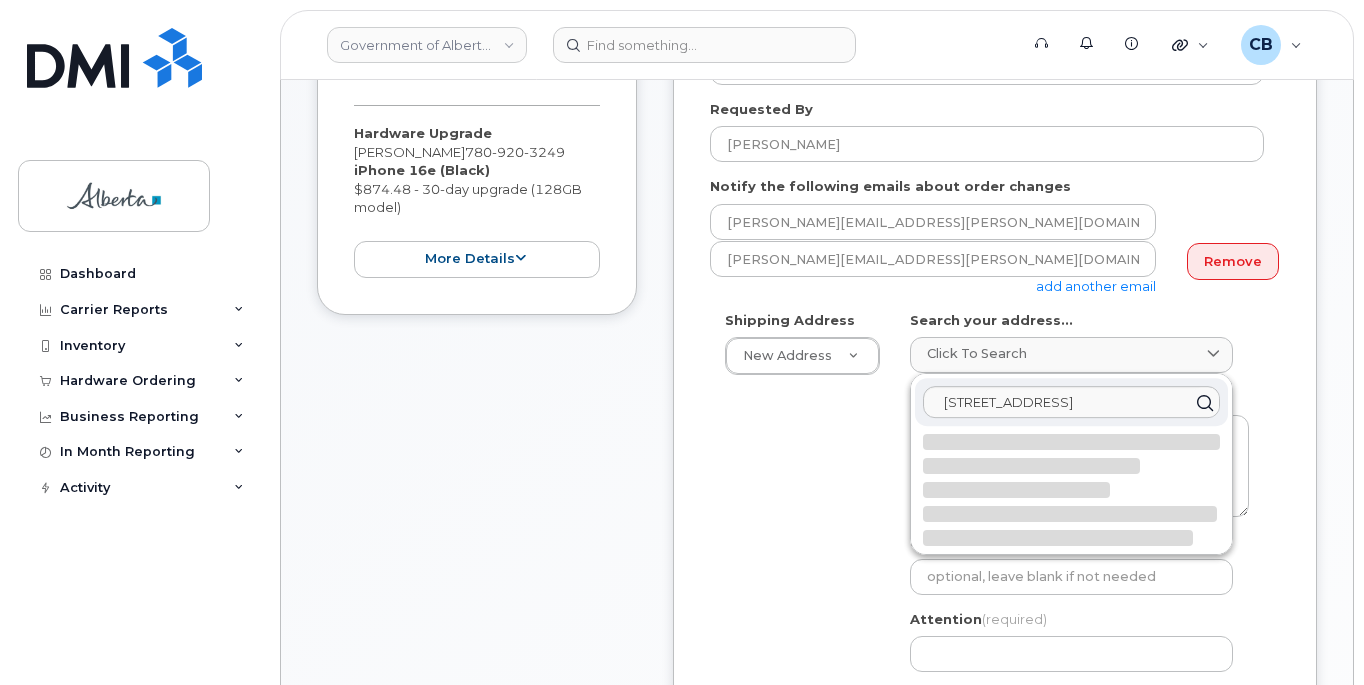 type on "9942 108 St NW
EDMONTON AB T5K 2J5
CANADA" 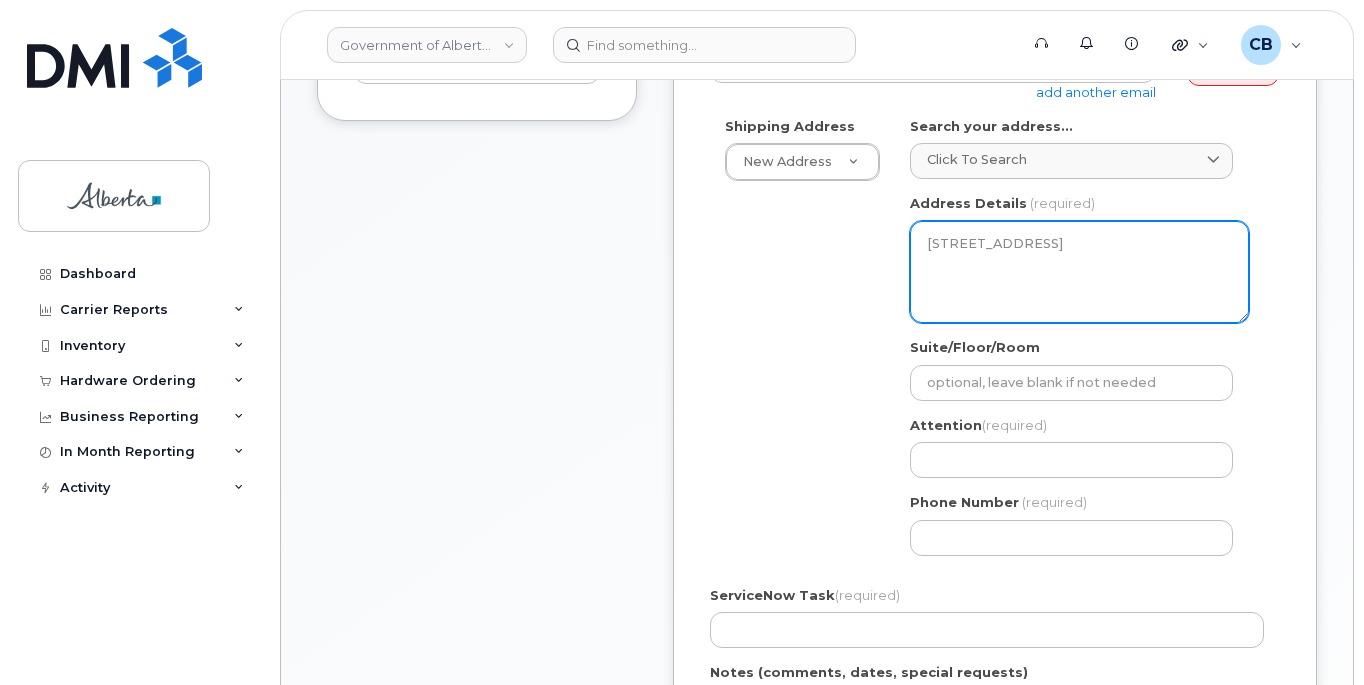 scroll, scrollTop: 600, scrollLeft: 0, axis: vertical 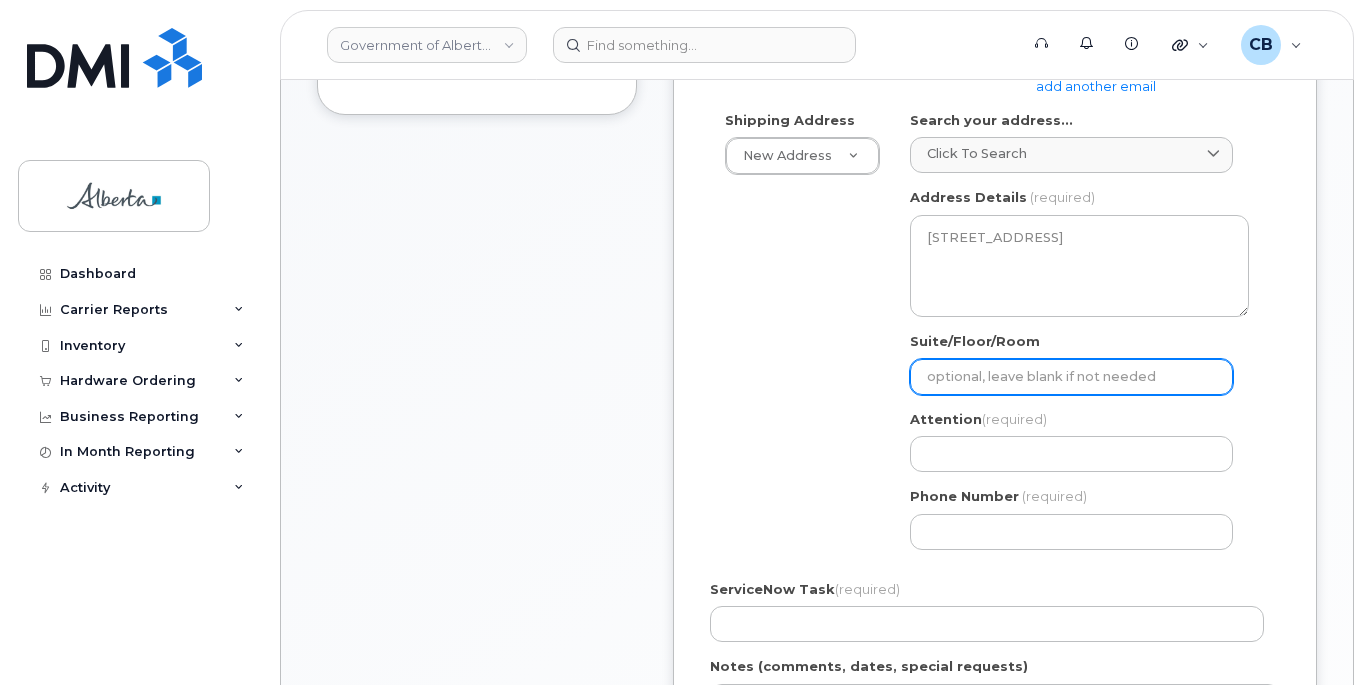 click on "Suite/Floor/Room" at bounding box center [1071, 377] 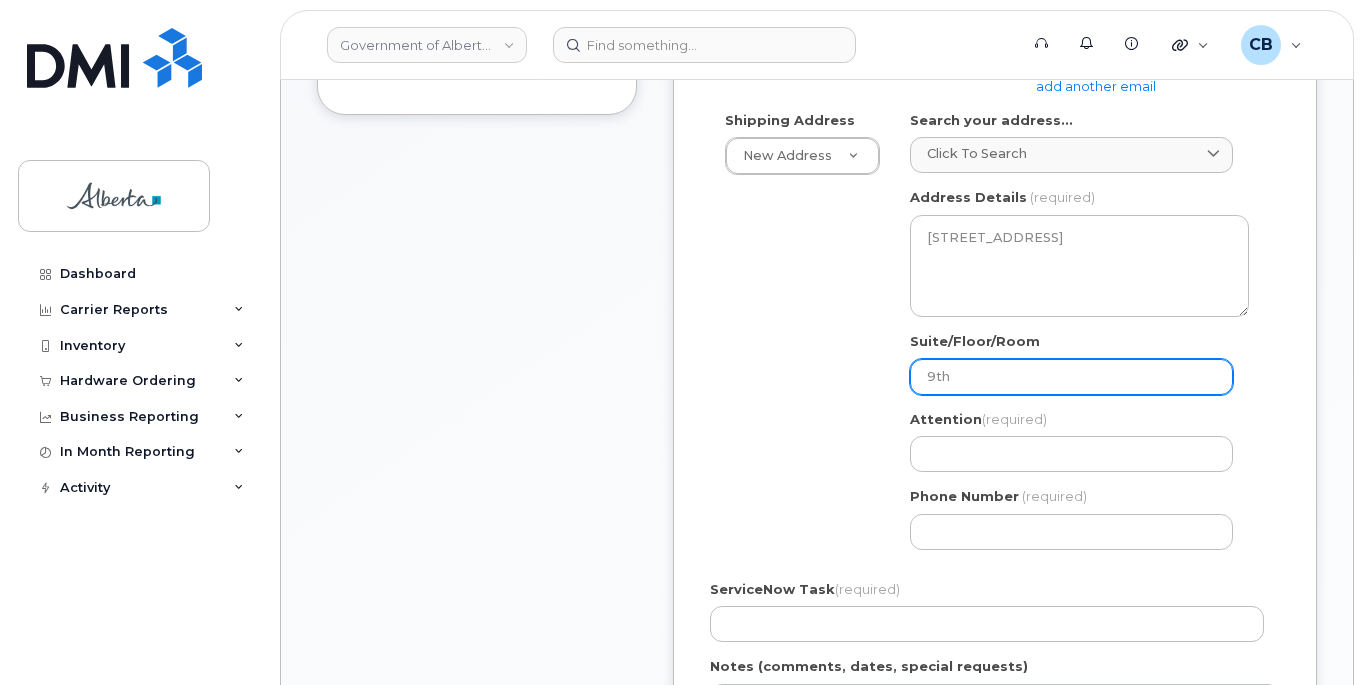 type on "9th flr" 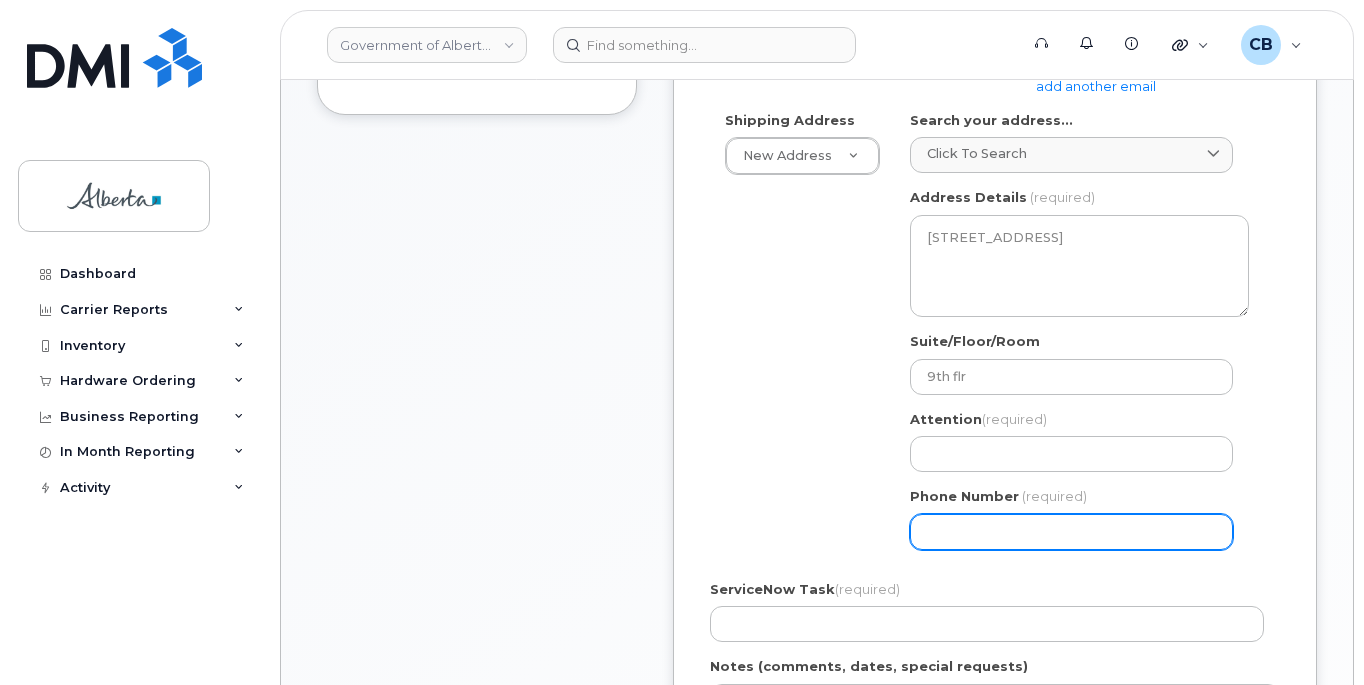 click on "Phone Number" at bounding box center (1071, 532) 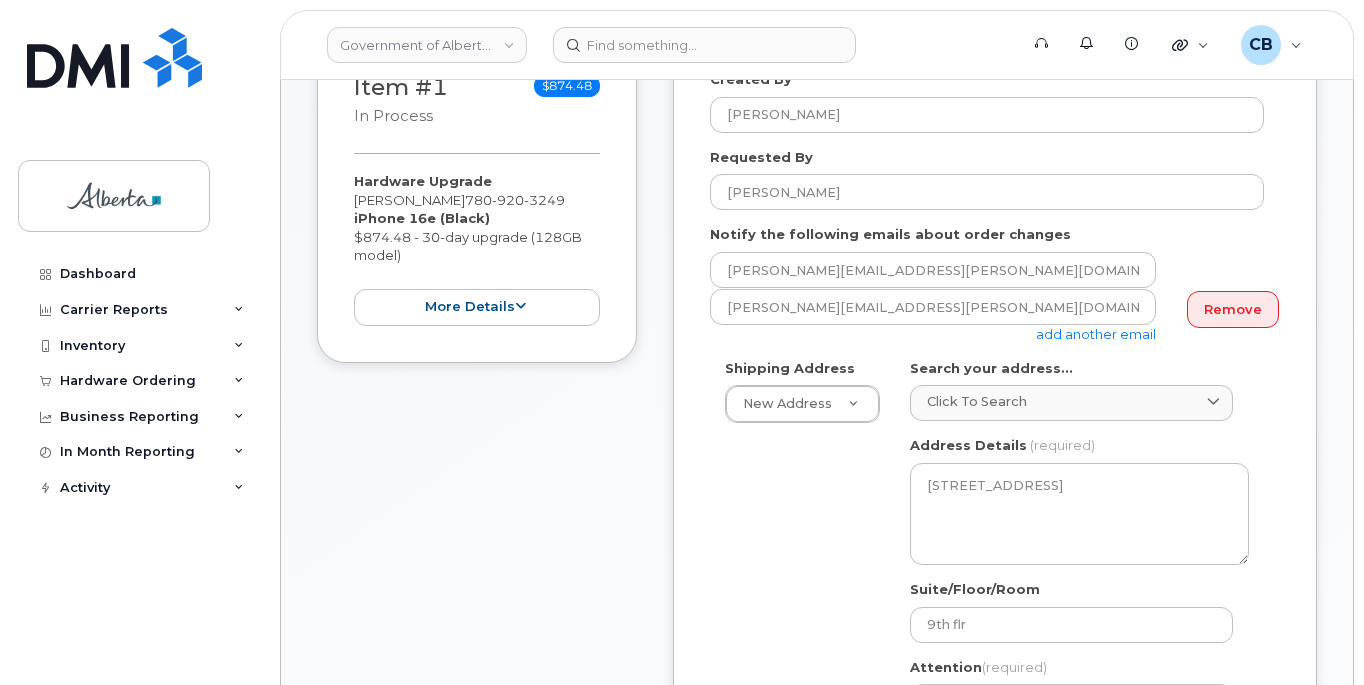 scroll, scrollTop: 300, scrollLeft: 0, axis: vertical 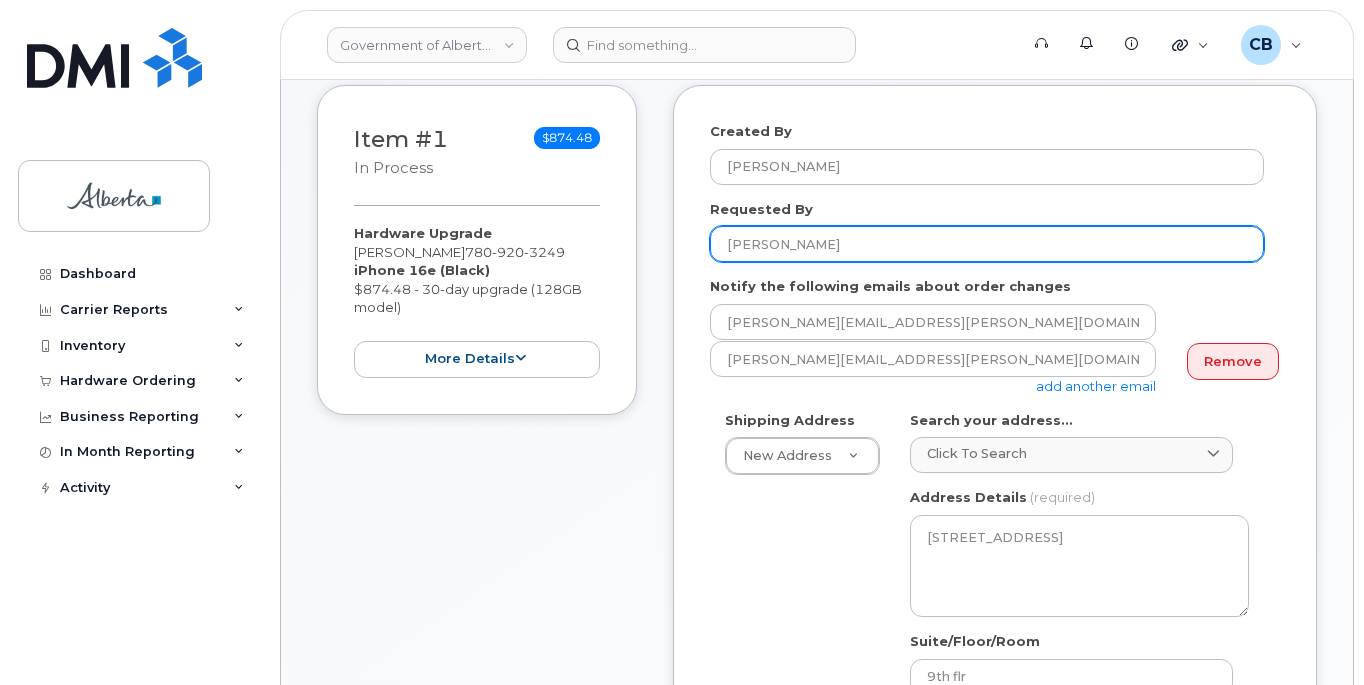 type on "5879852505" 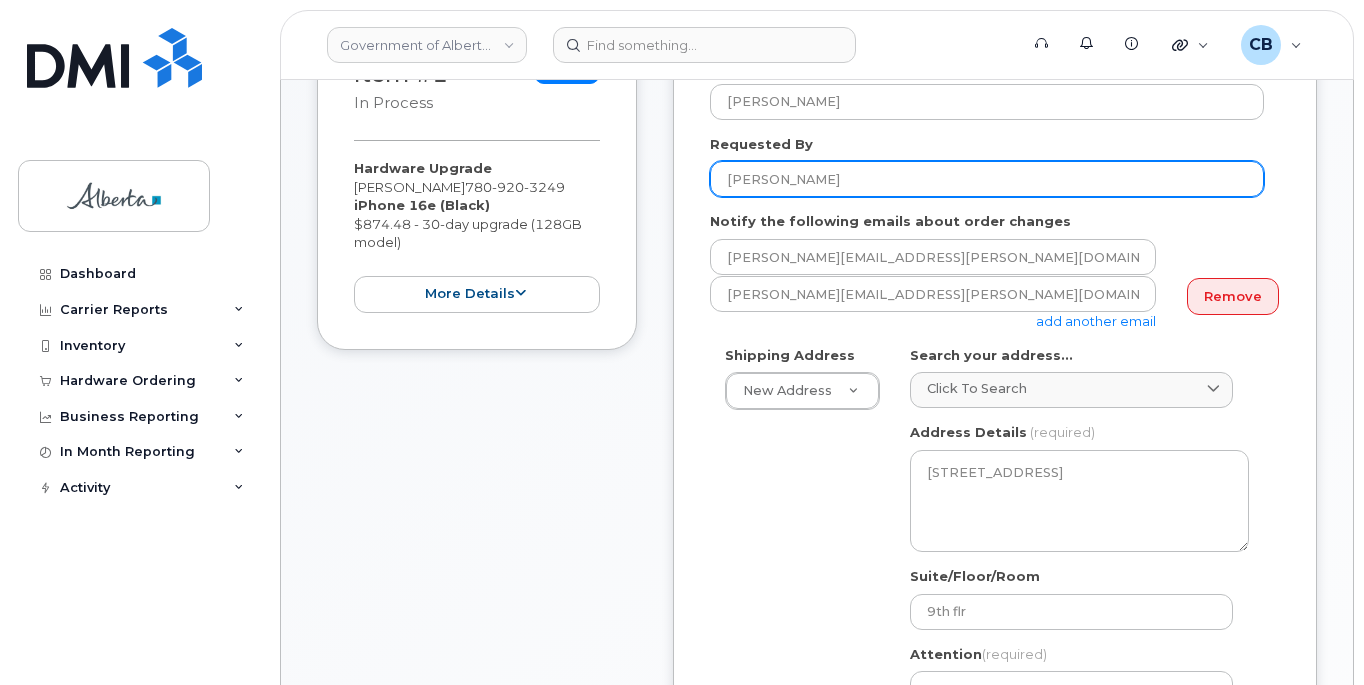 scroll, scrollTop: 700, scrollLeft: 0, axis: vertical 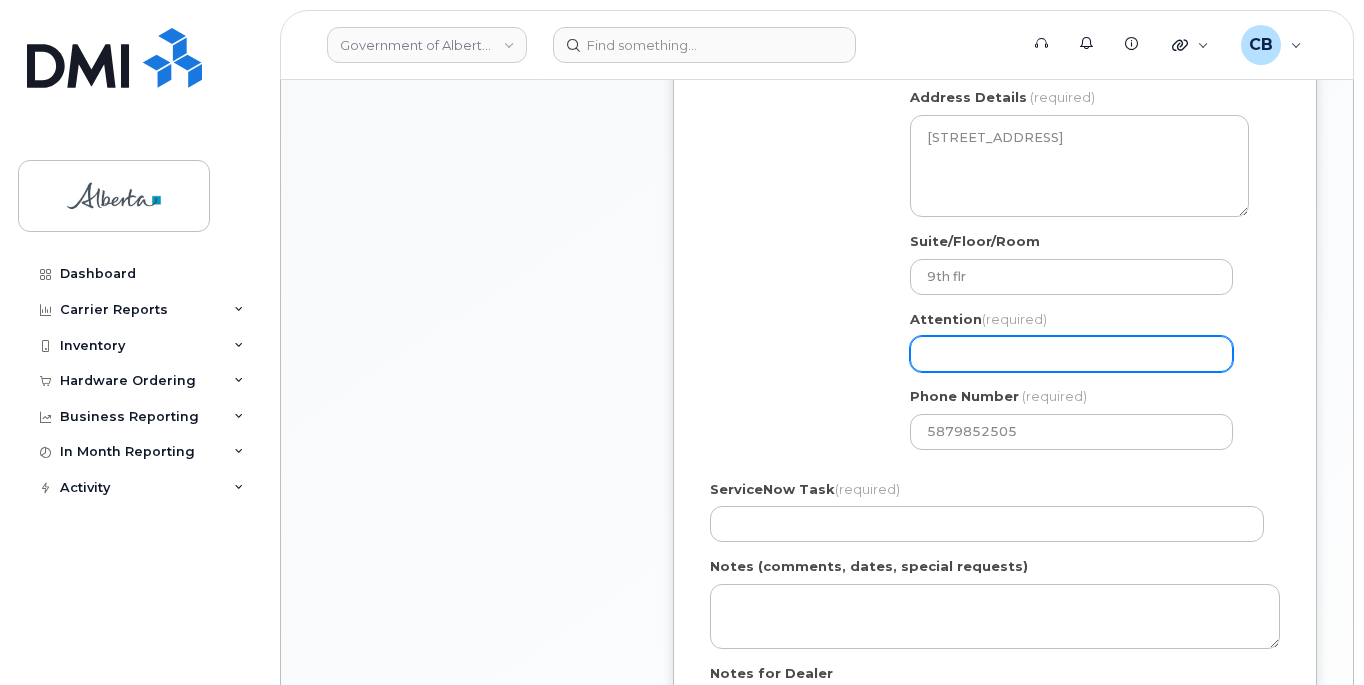 click on "Attention
(required)" at bounding box center (1071, 354) 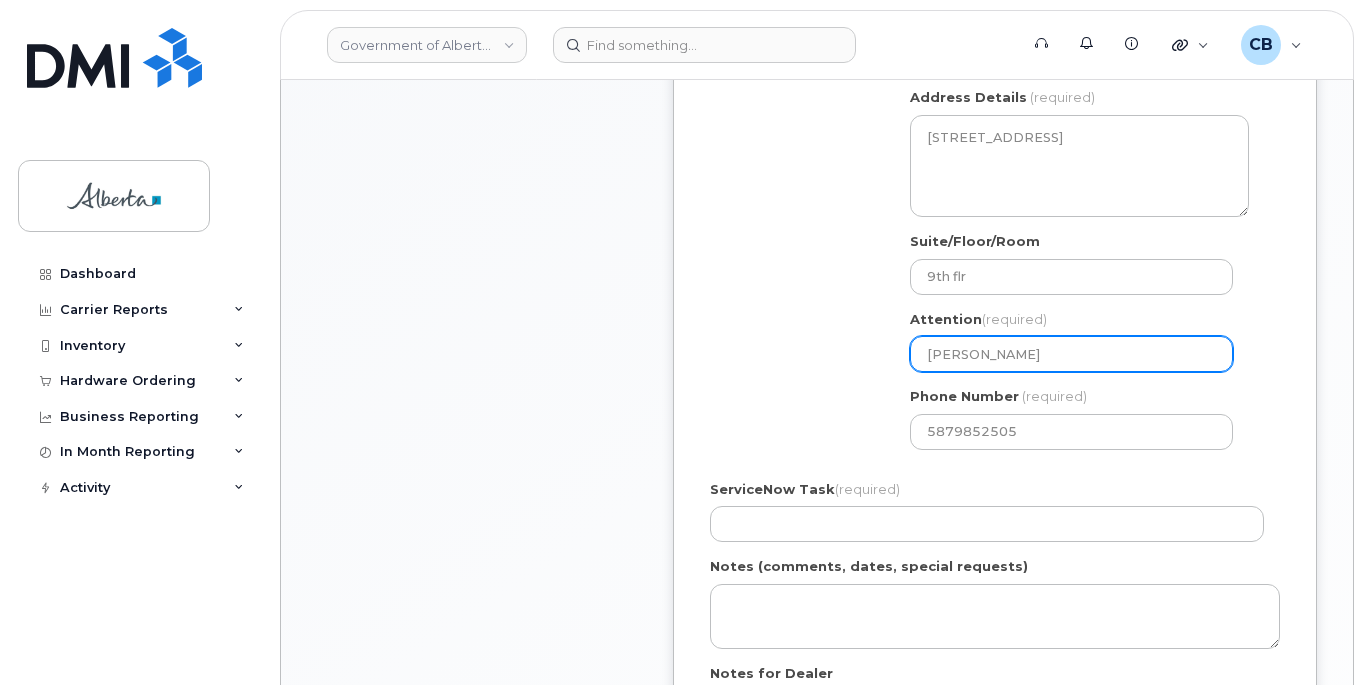 type on "[PERSON_NAME]" 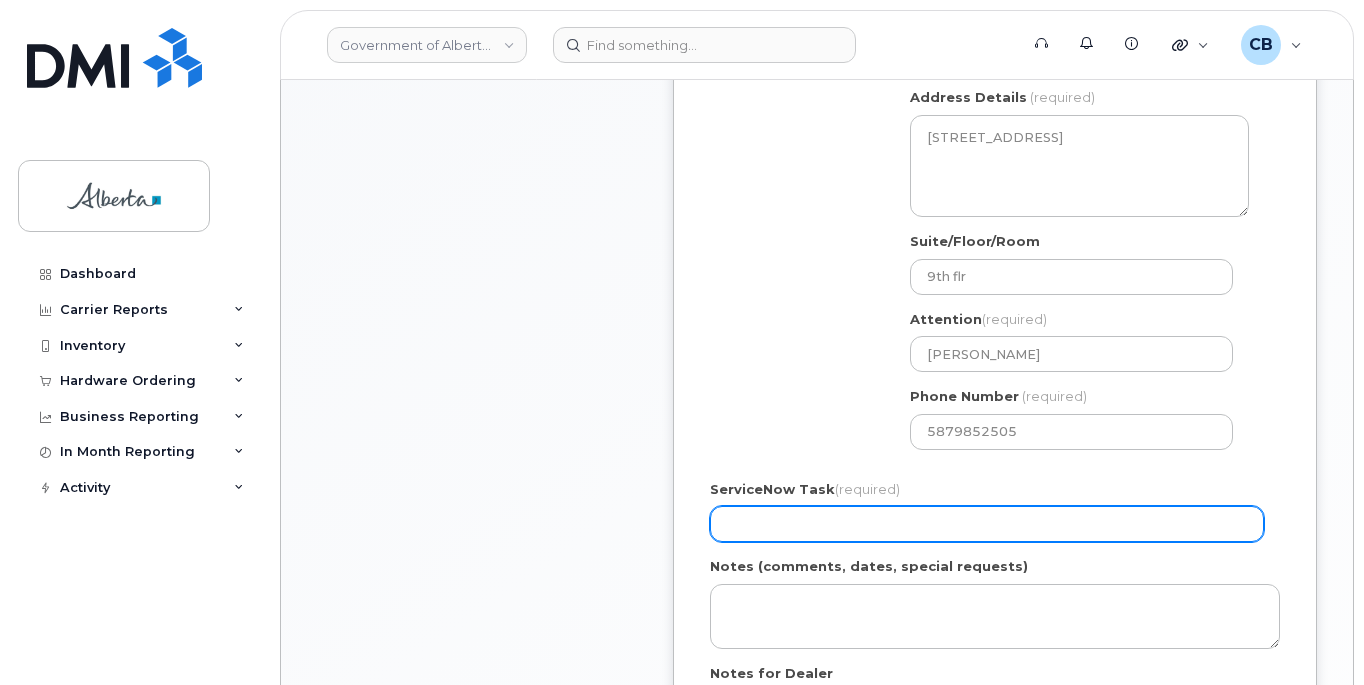 click on "ServiceNow Task
(required)" at bounding box center (987, 524) 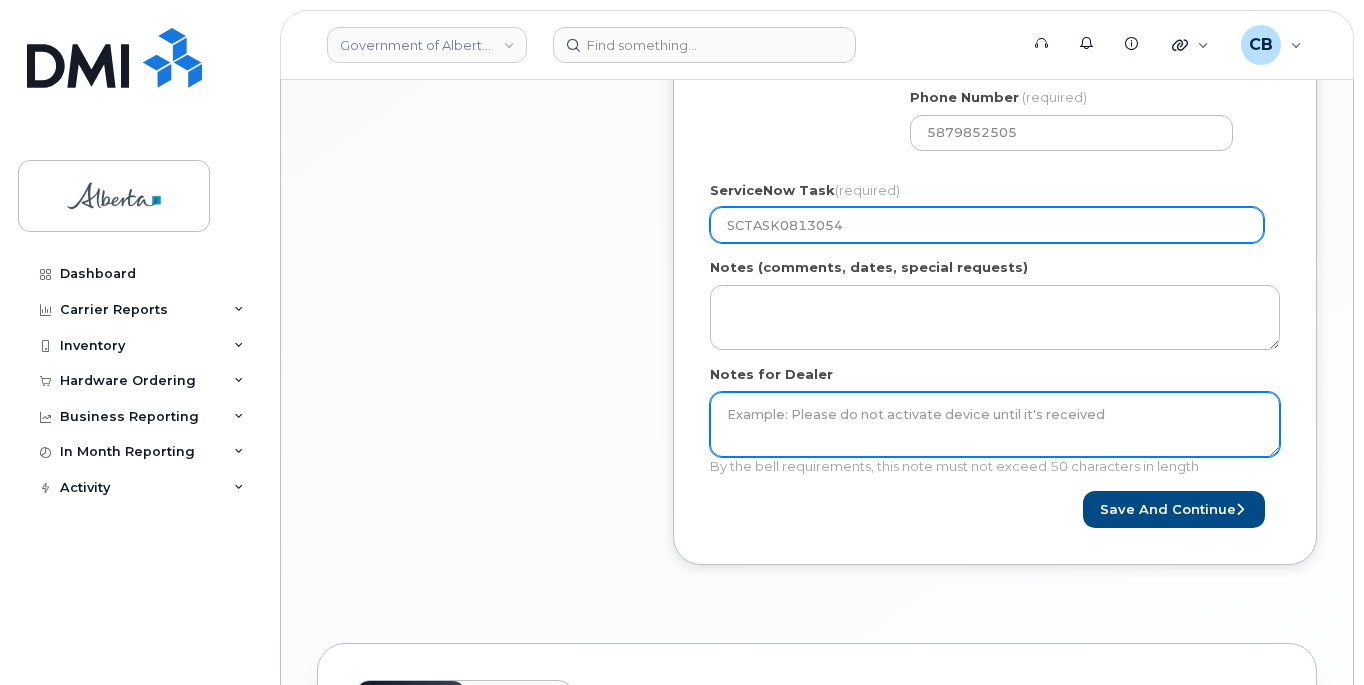 scroll, scrollTop: 1000, scrollLeft: 0, axis: vertical 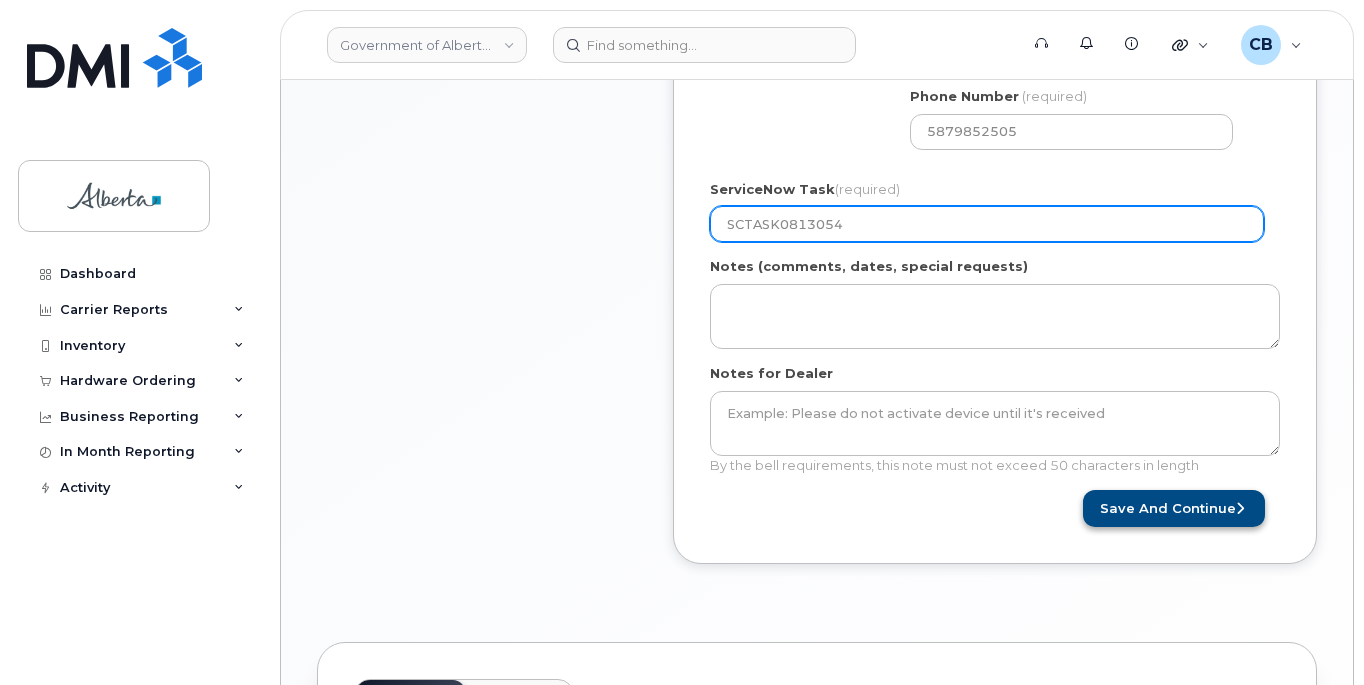 type on "SCTASK0813054" 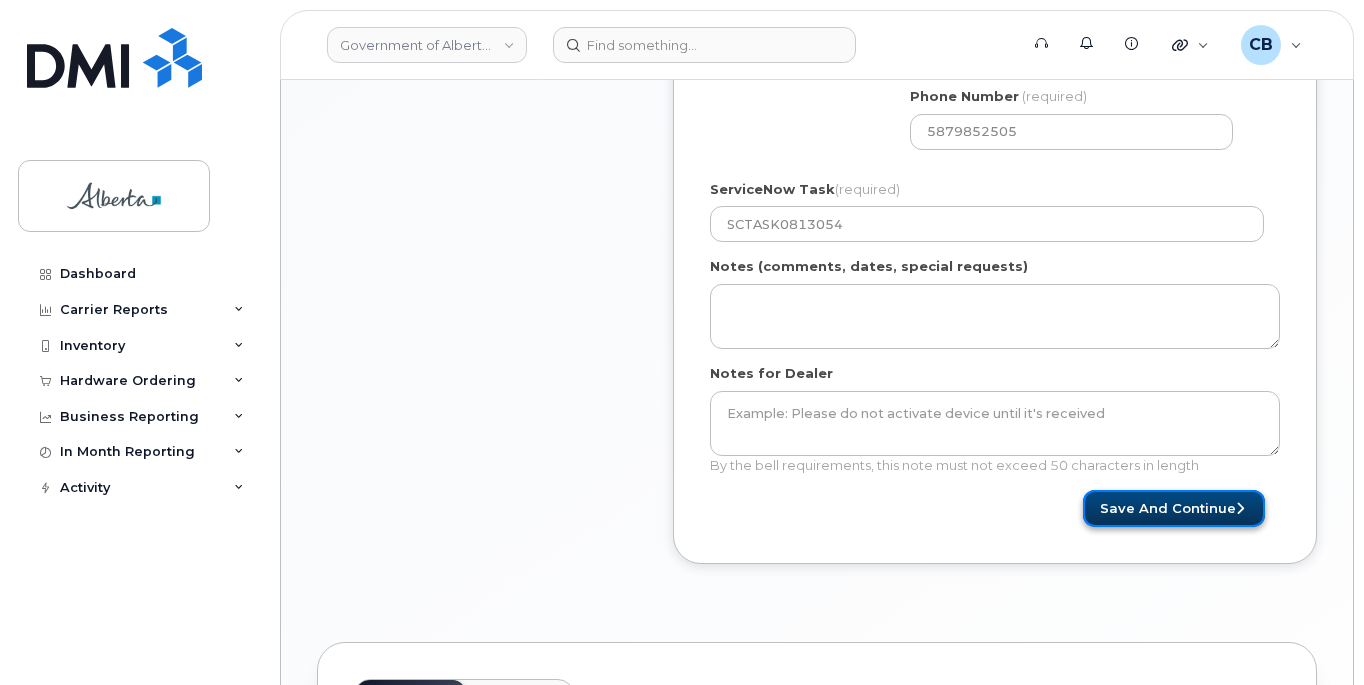 click on "Save and Continue" at bounding box center [1174, 508] 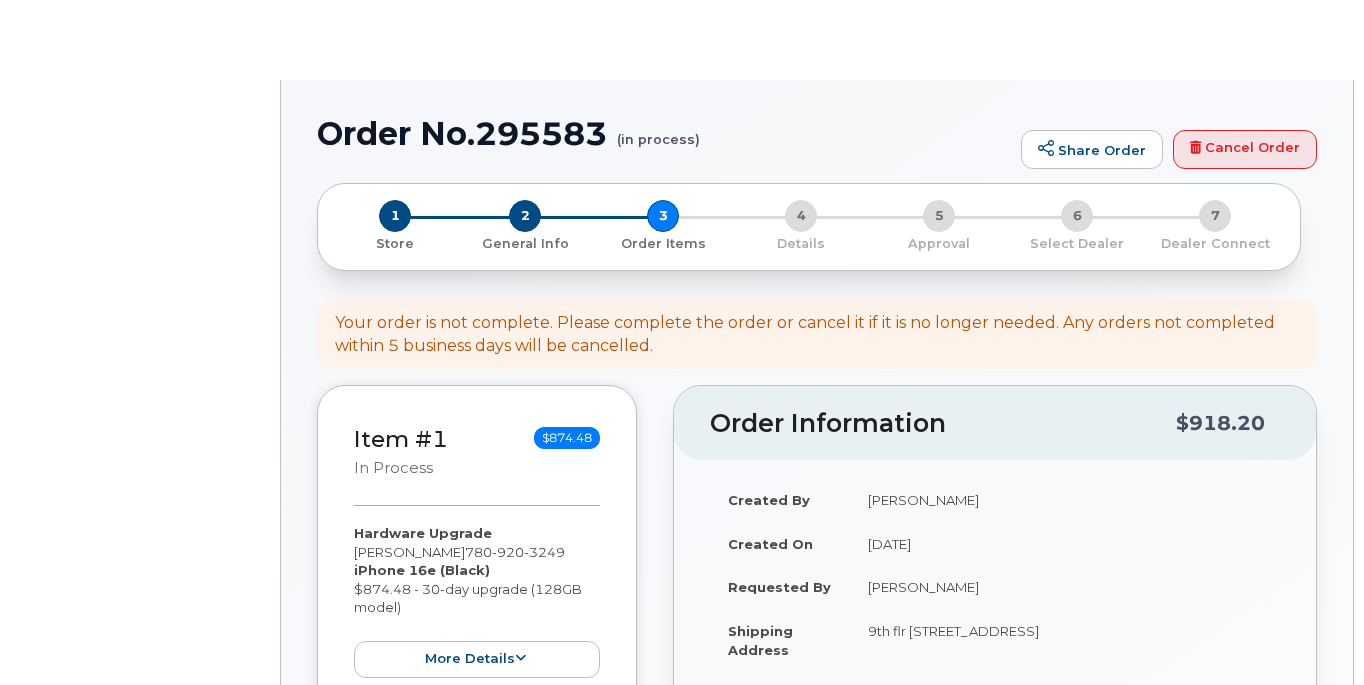 scroll, scrollTop: 0, scrollLeft: 0, axis: both 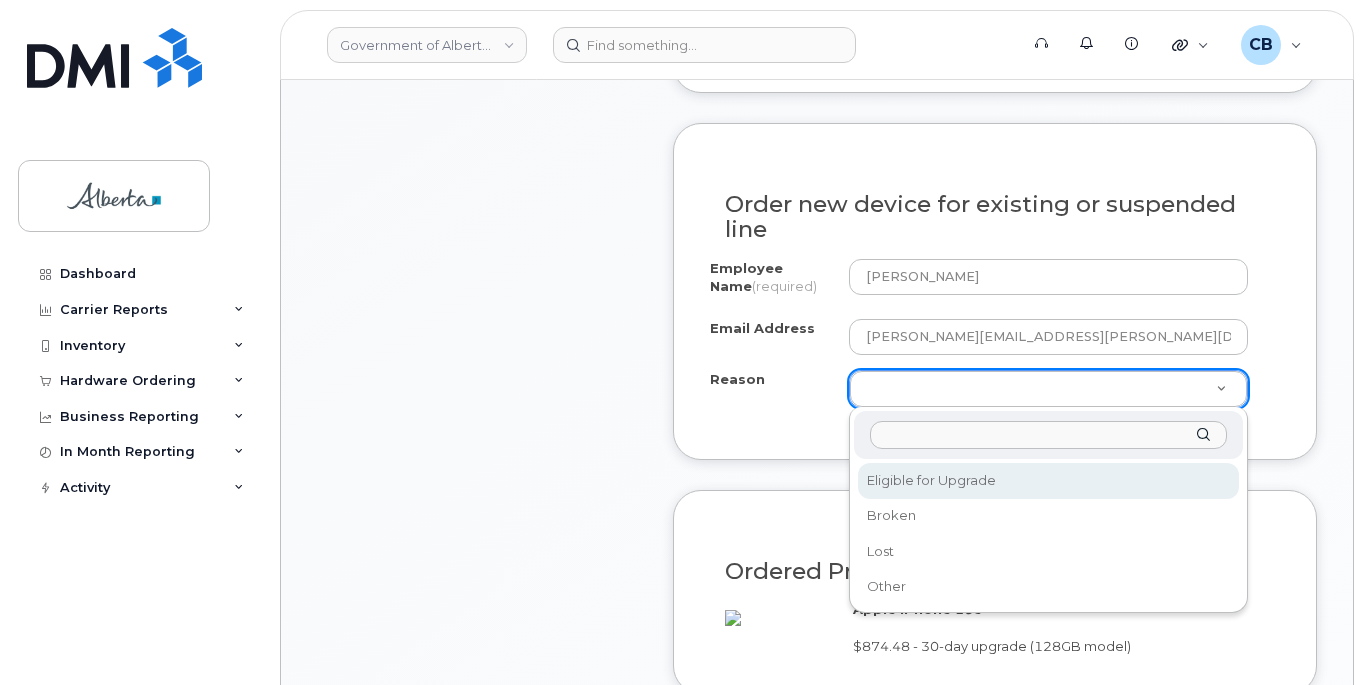 select on "eligible_for_upgrade" 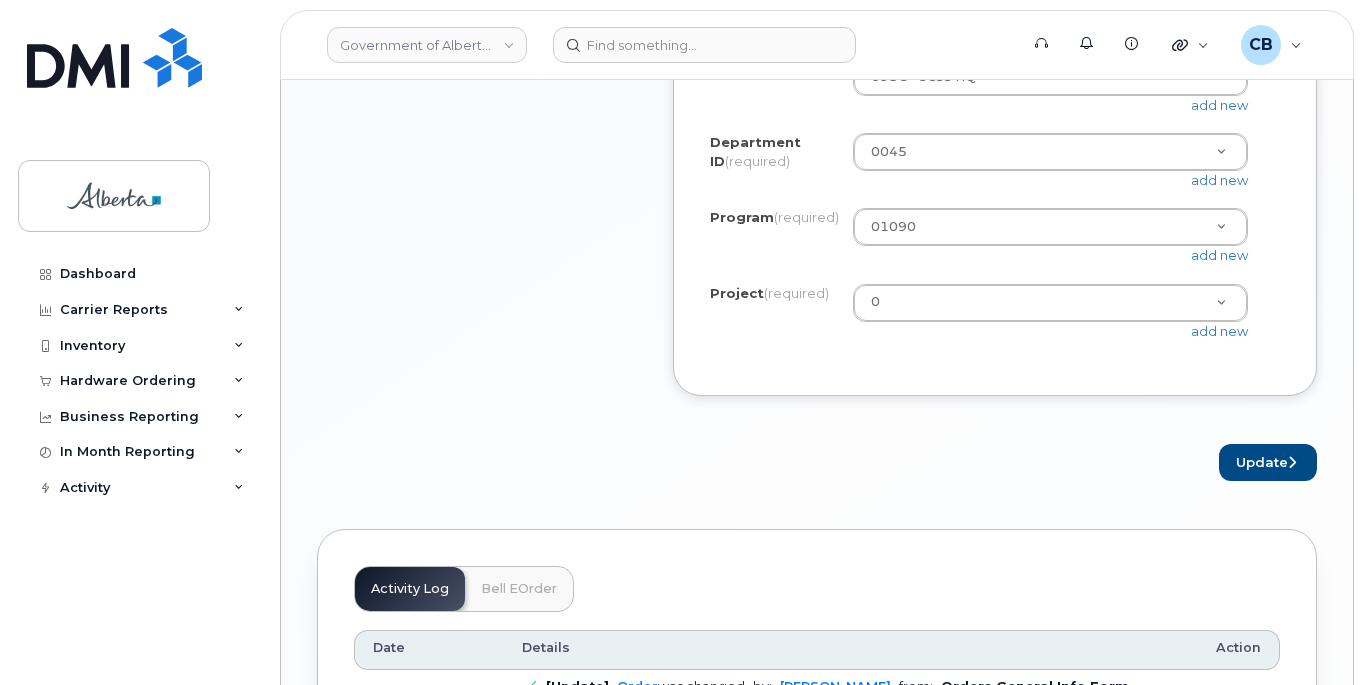 scroll, scrollTop: 1820, scrollLeft: 0, axis: vertical 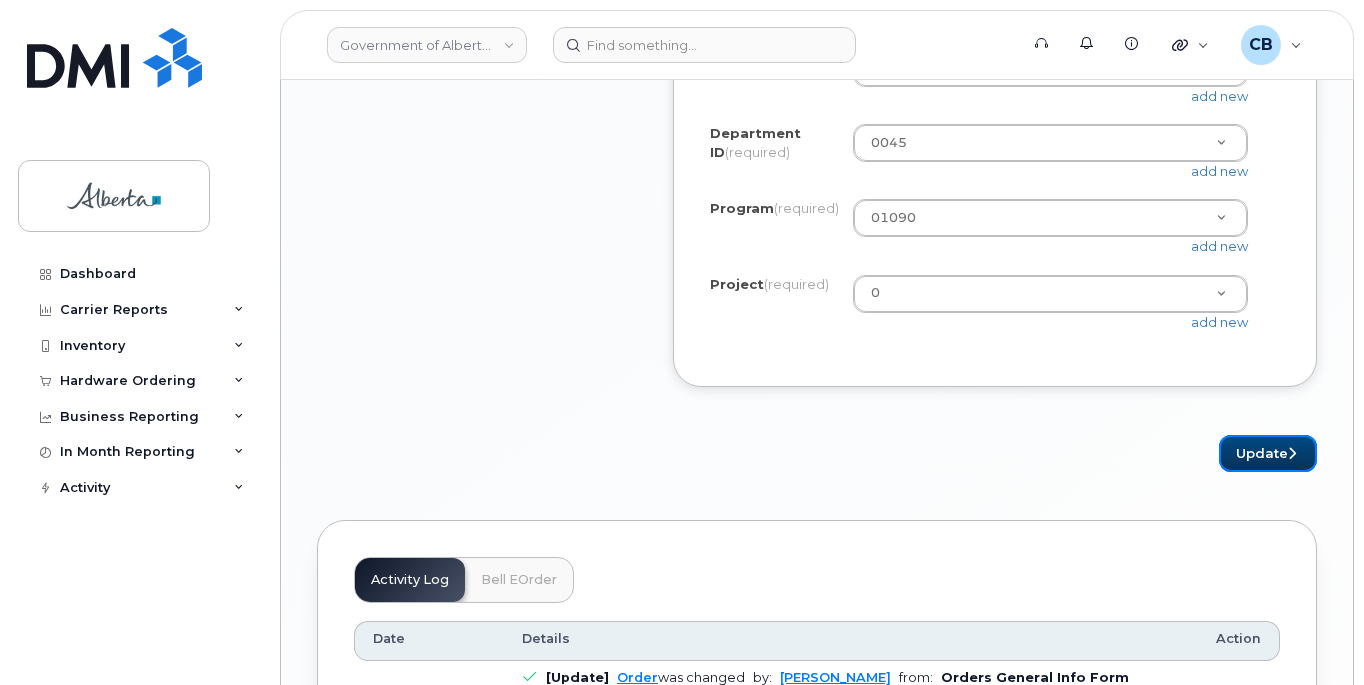 click on "Update" at bounding box center [1268, 453] 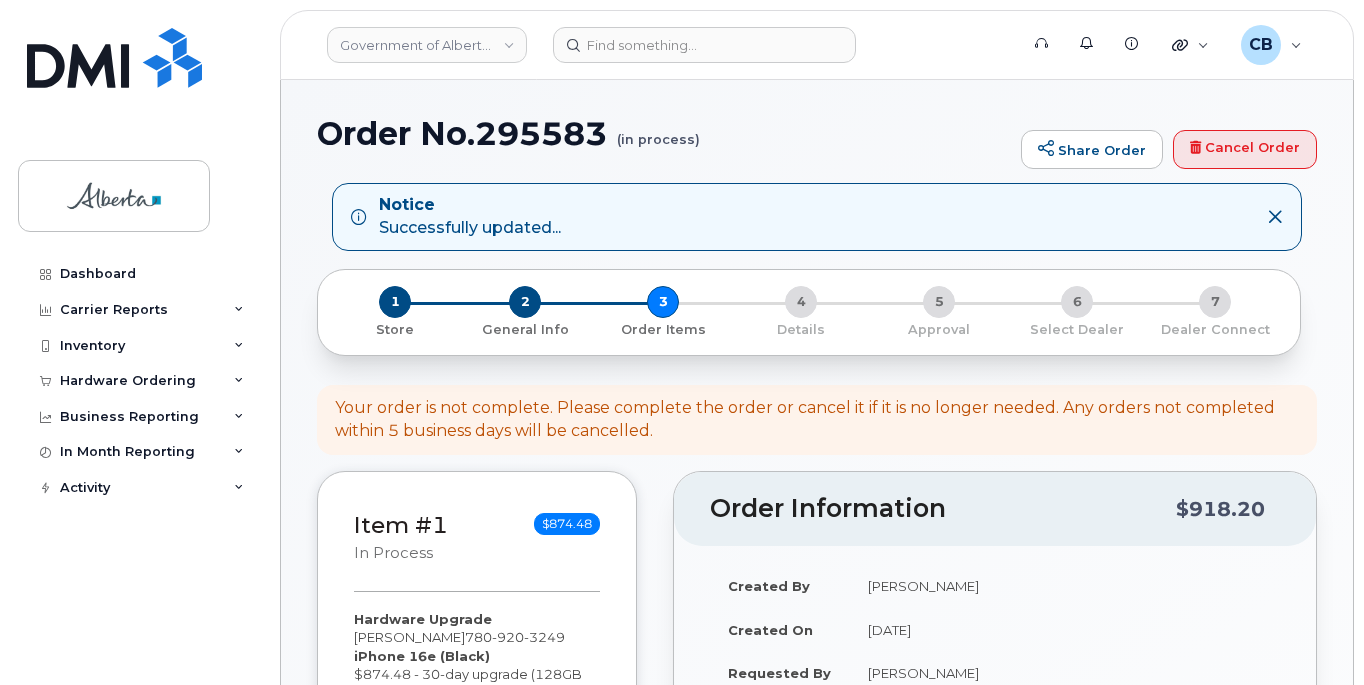 scroll, scrollTop: 0, scrollLeft: 0, axis: both 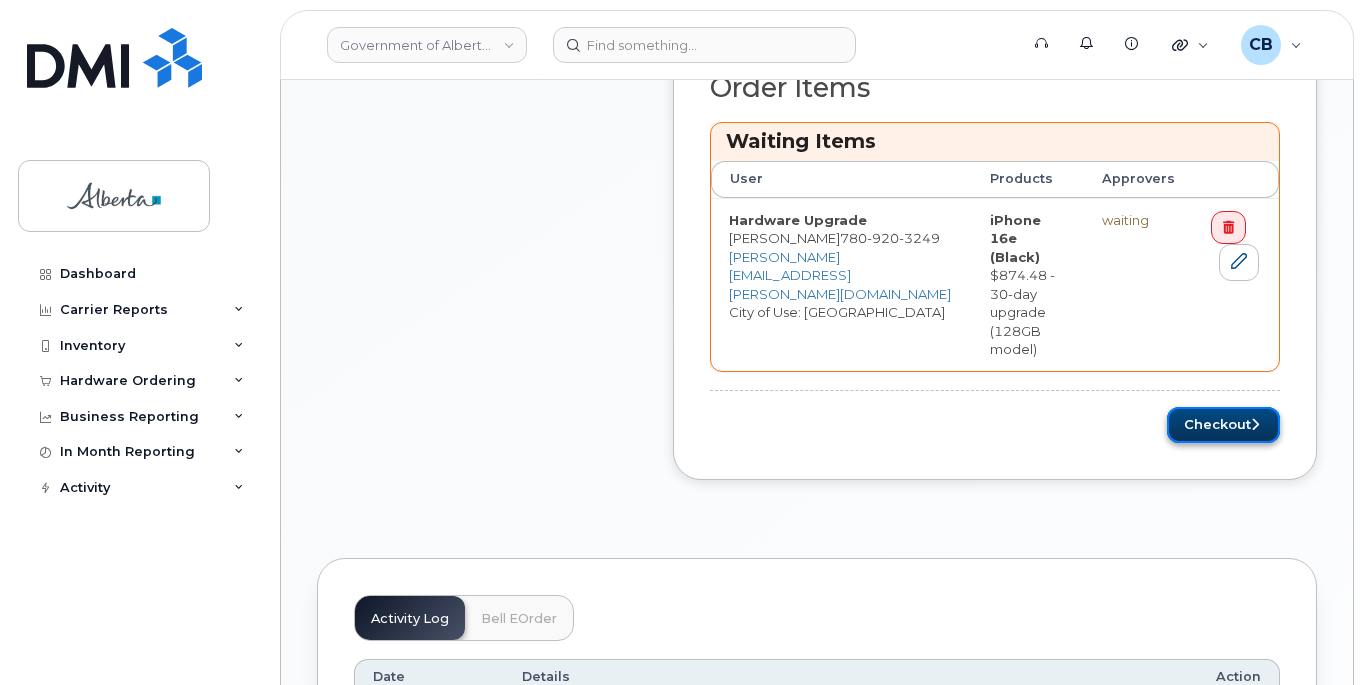 click on "Checkout" at bounding box center [1223, 425] 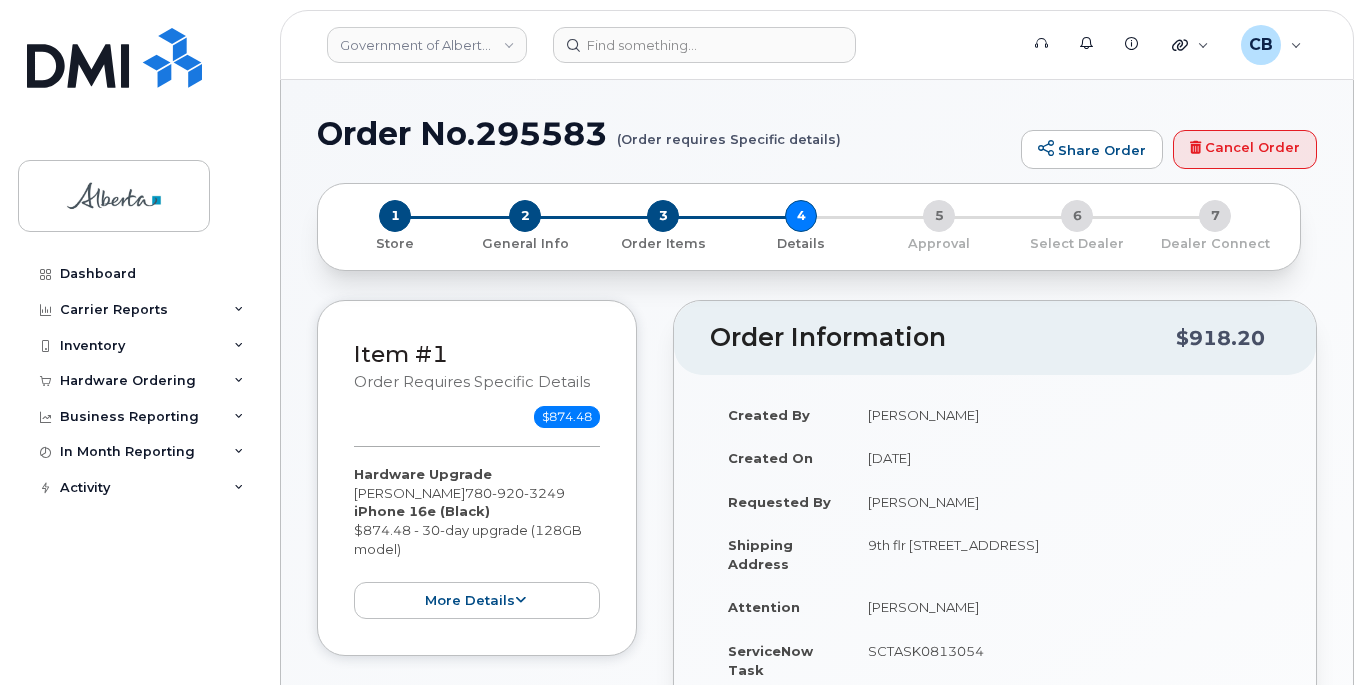 select 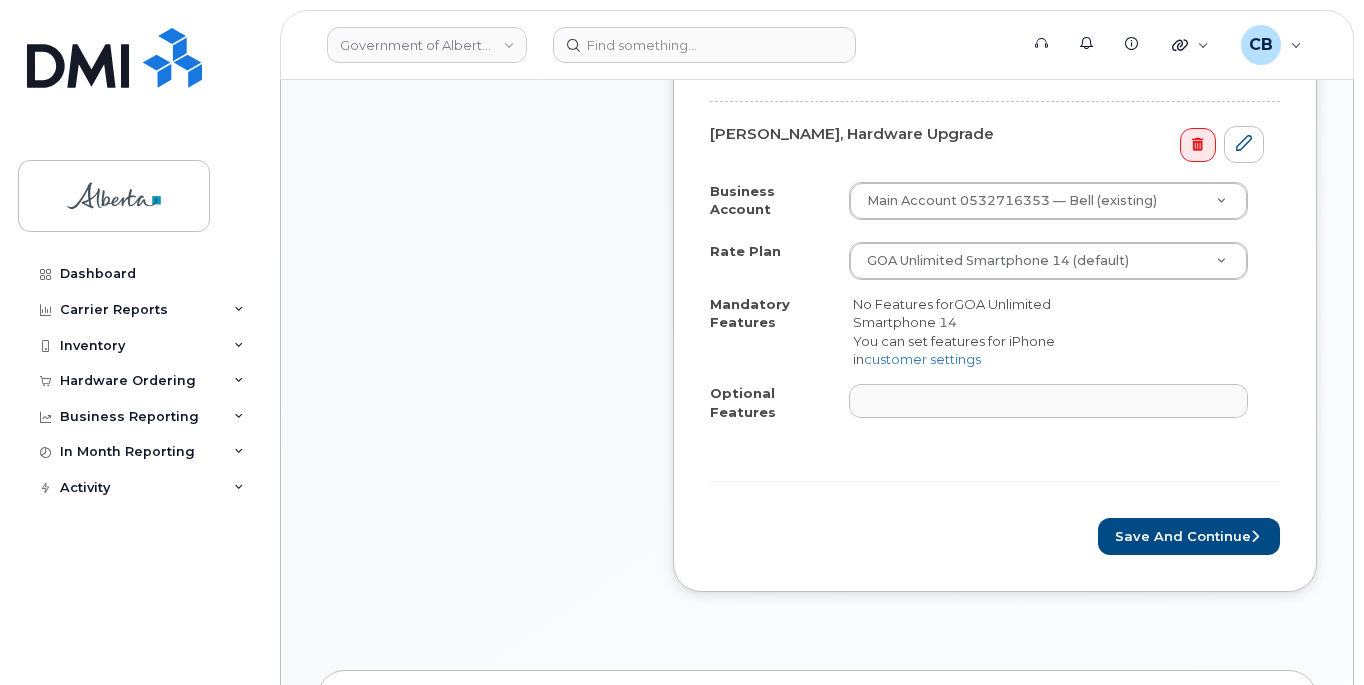 scroll, scrollTop: 766, scrollLeft: 0, axis: vertical 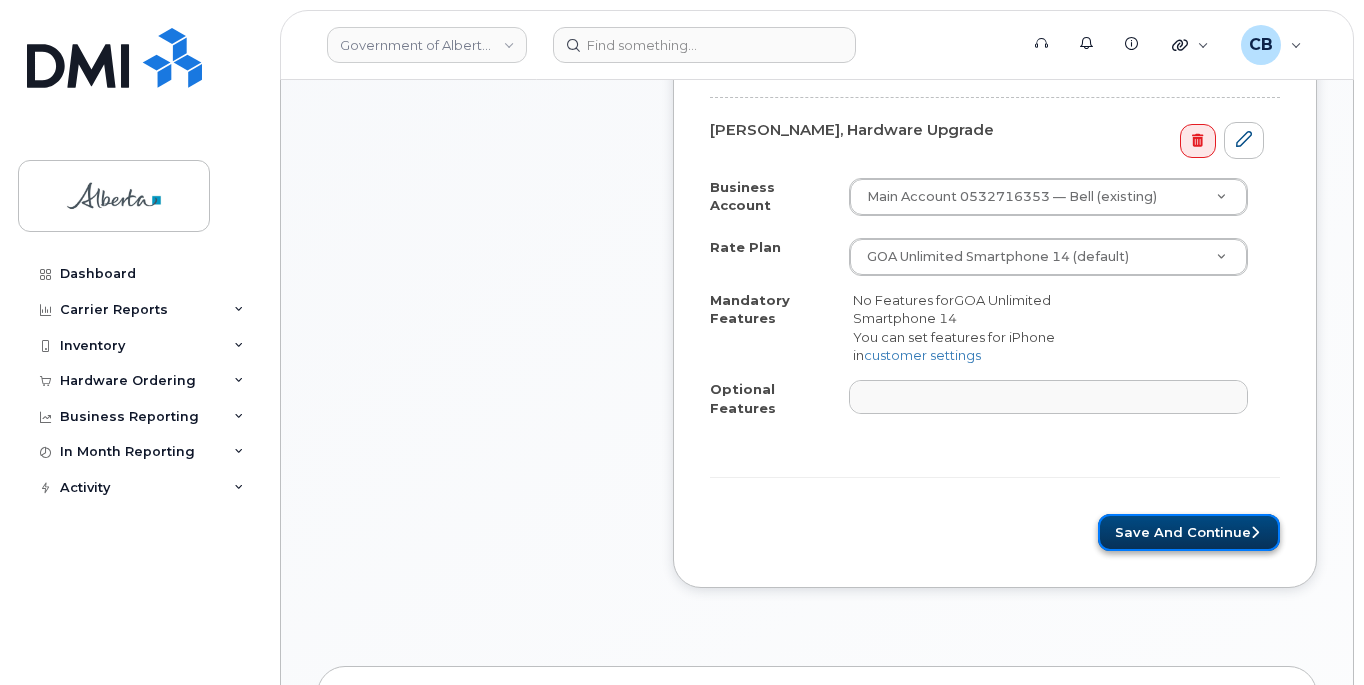 click on "Save and Continue" at bounding box center (1189, 532) 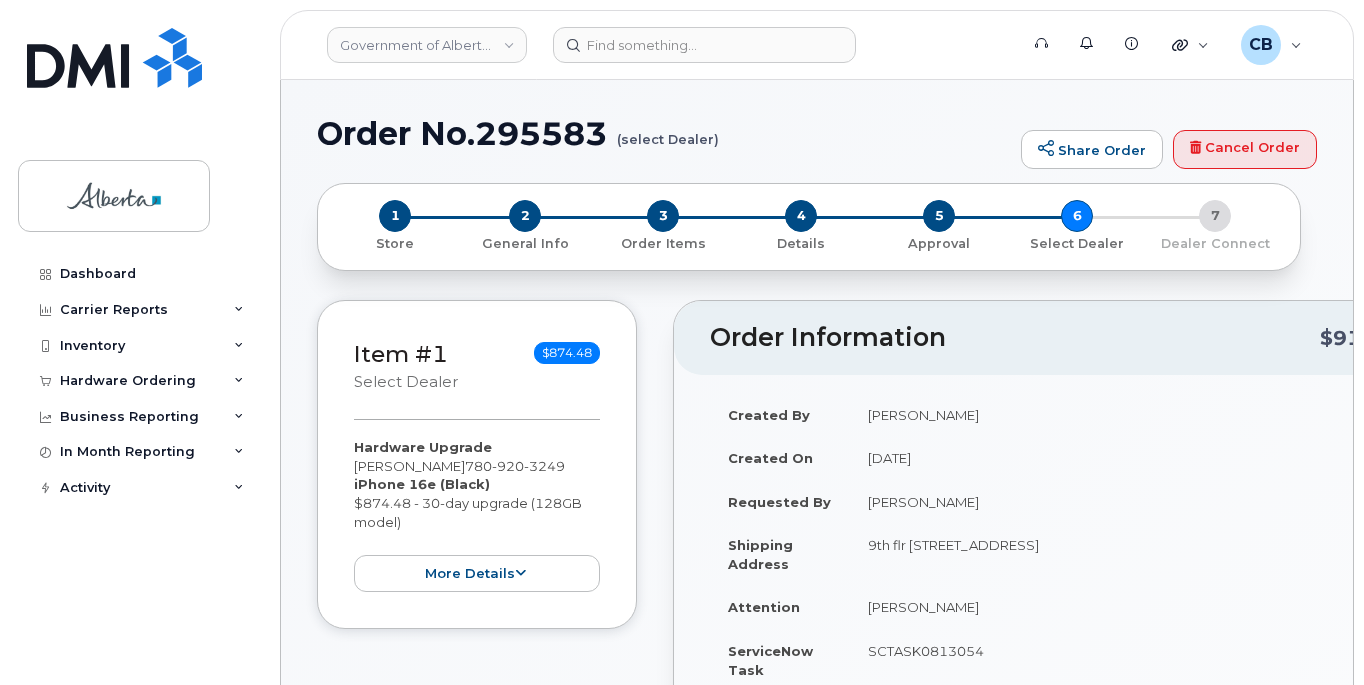scroll, scrollTop: 0, scrollLeft: 0, axis: both 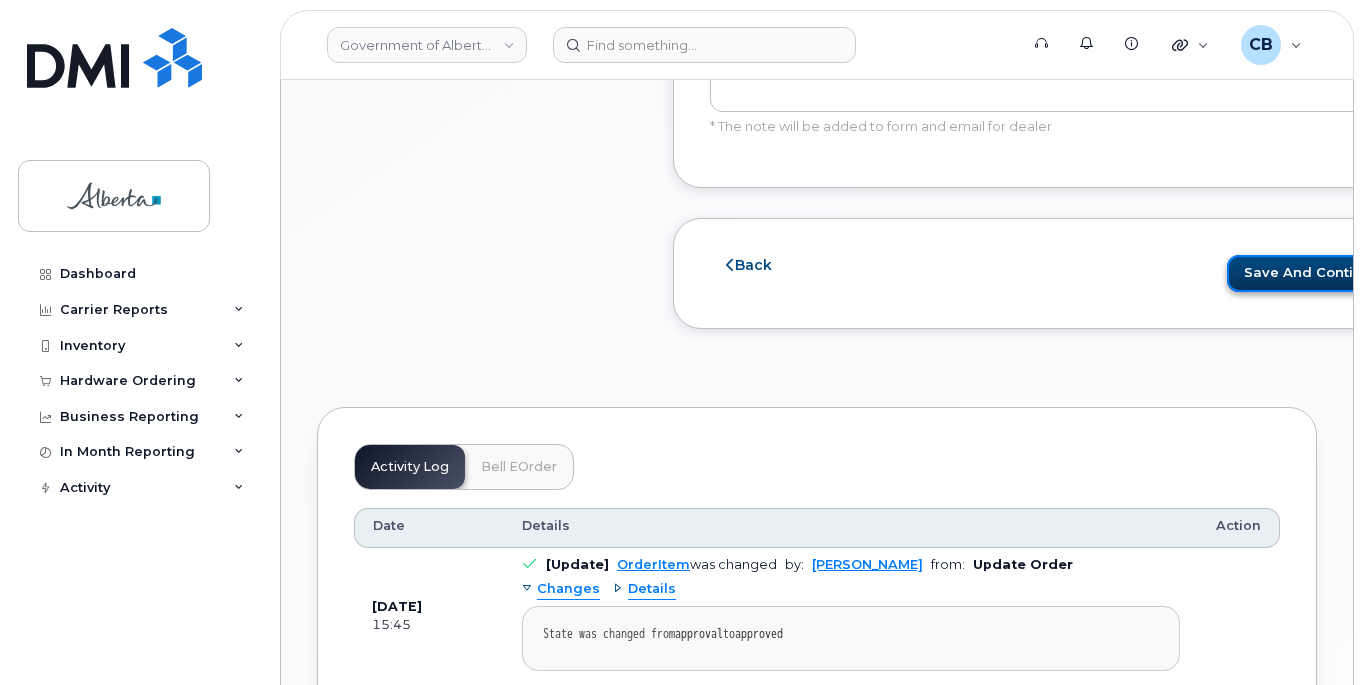 click on "Save and Continue" at bounding box center (1318, 273) 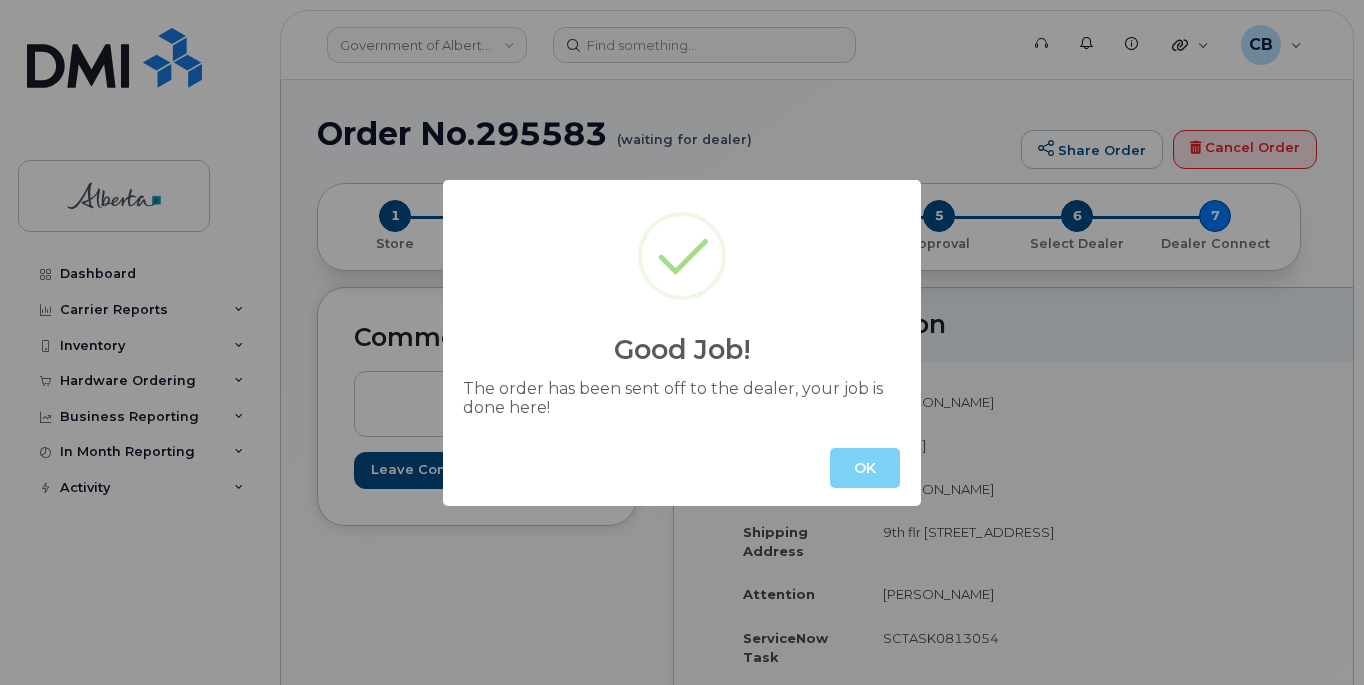 scroll, scrollTop: 0, scrollLeft: 0, axis: both 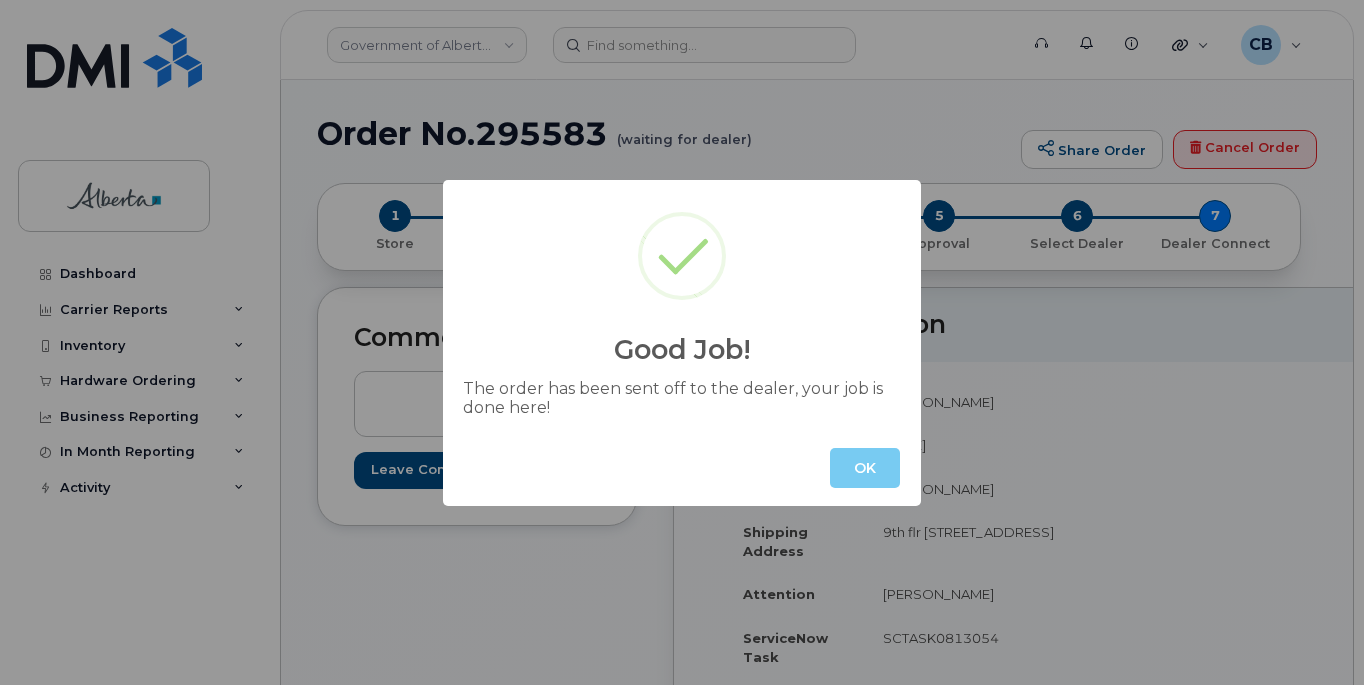 click on "OK" at bounding box center [865, 468] 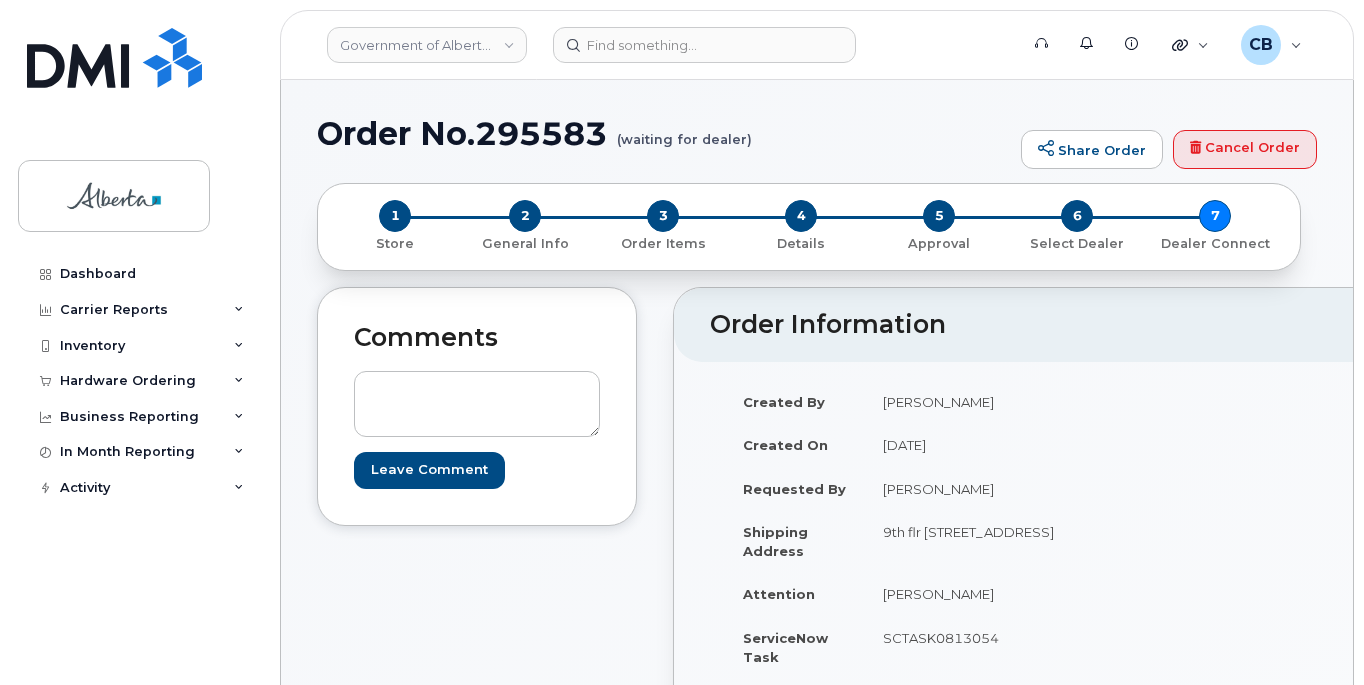 click on "Order No.295583
(waiting for dealer)" at bounding box center (664, 133) 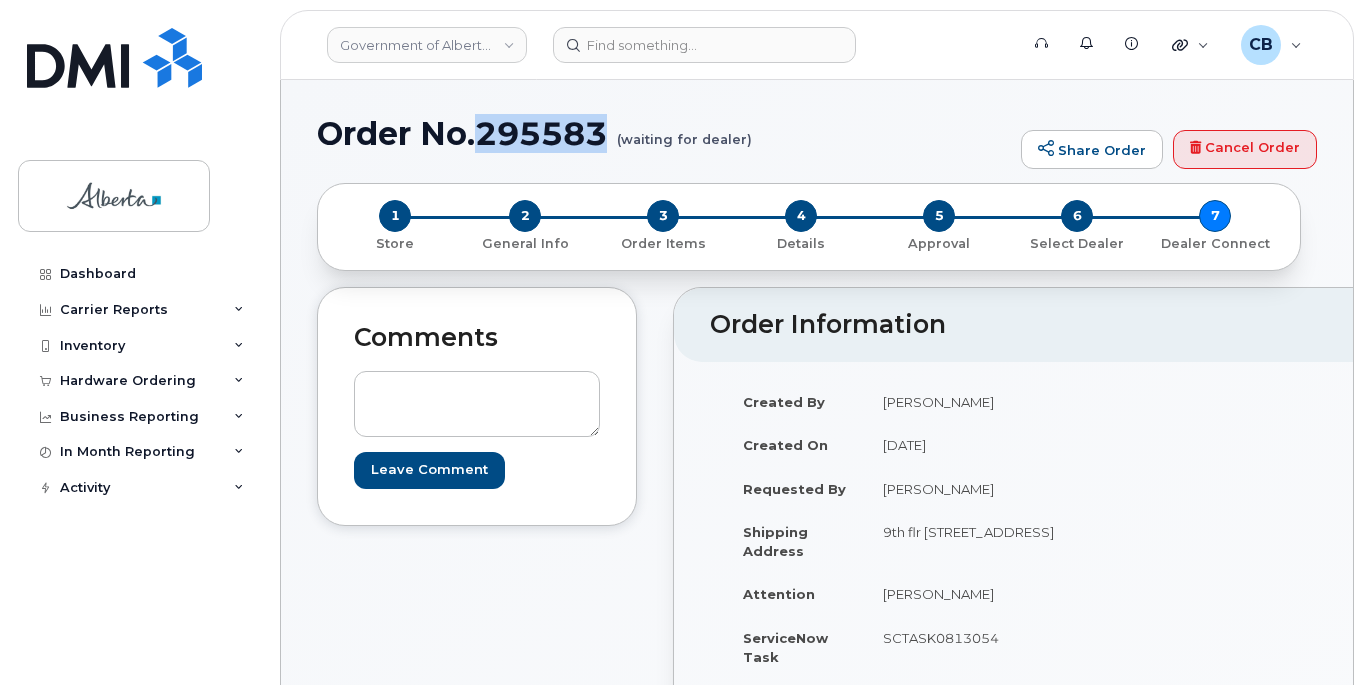 click on "Order No.295583
(waiting for dealer)" at bounding box center (664, 133) 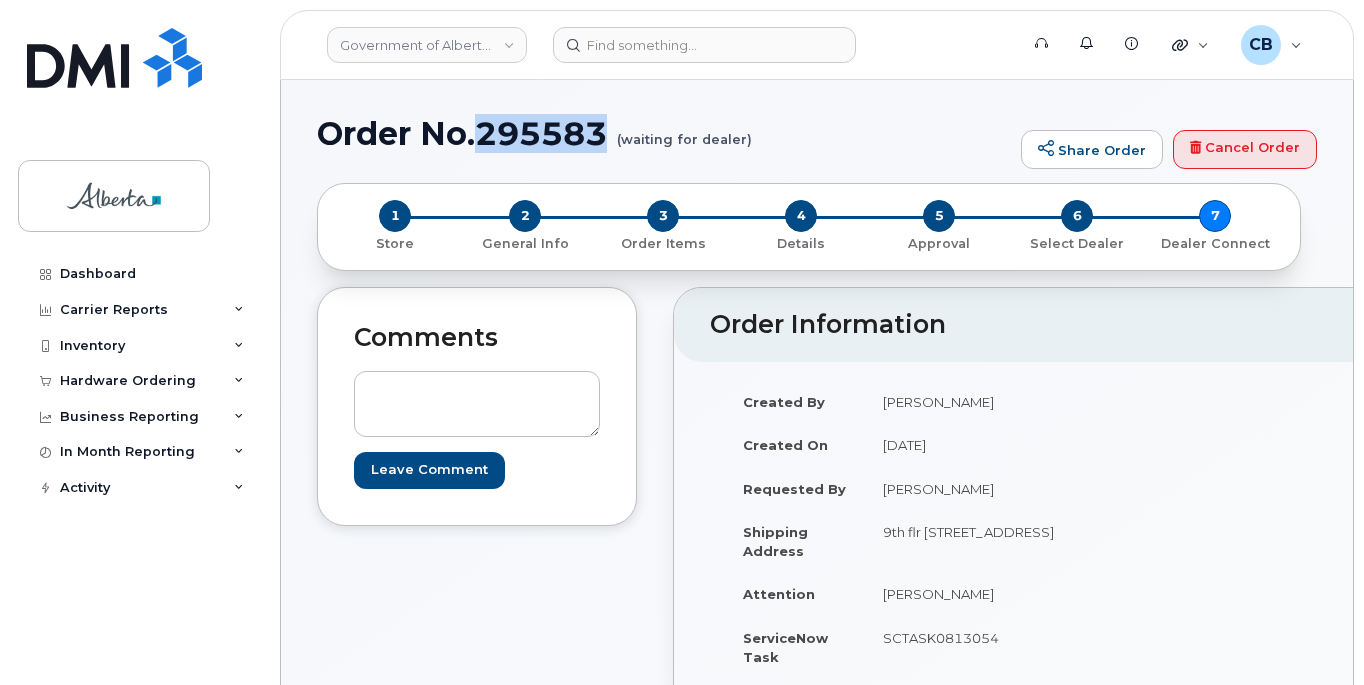 click on "Order No.295583
(waiting for dealer)" at bounding box center [664, 133] 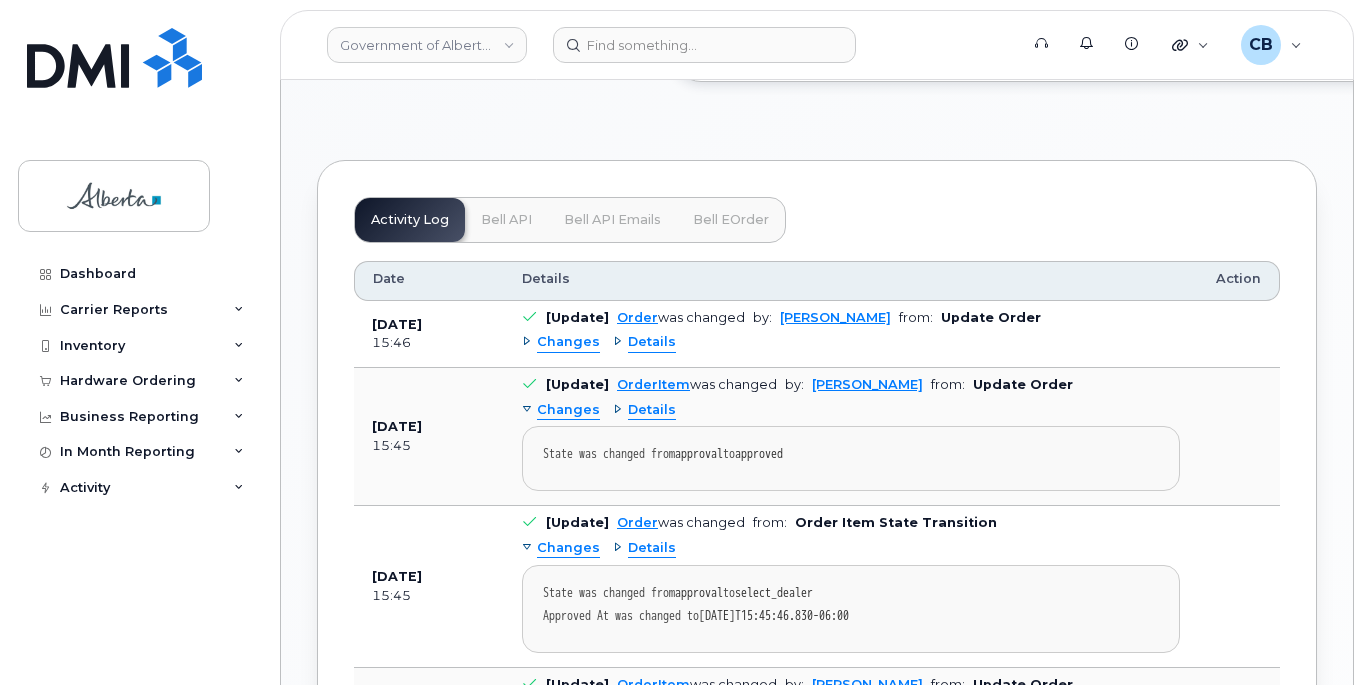 scroll, scrollTop: 1138, scrollLeft: 0, axis: vertical 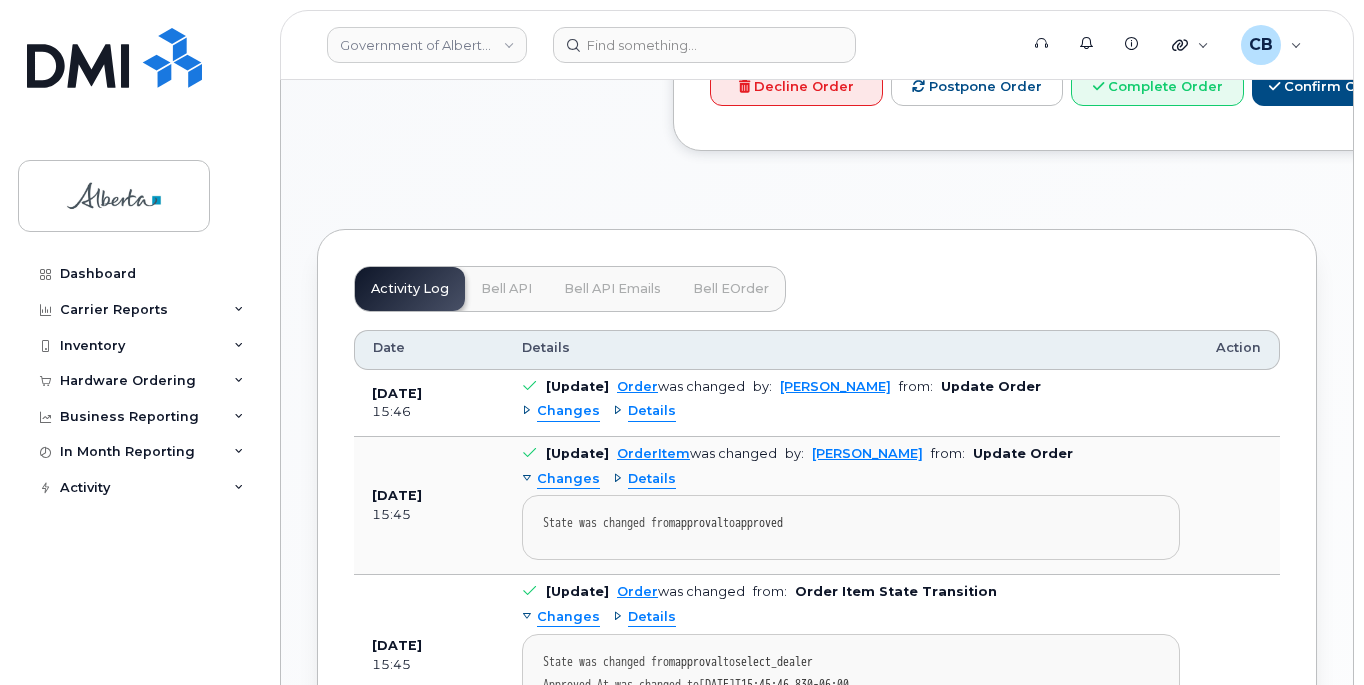 click on "Bell API" at bounding box center [506, 289] 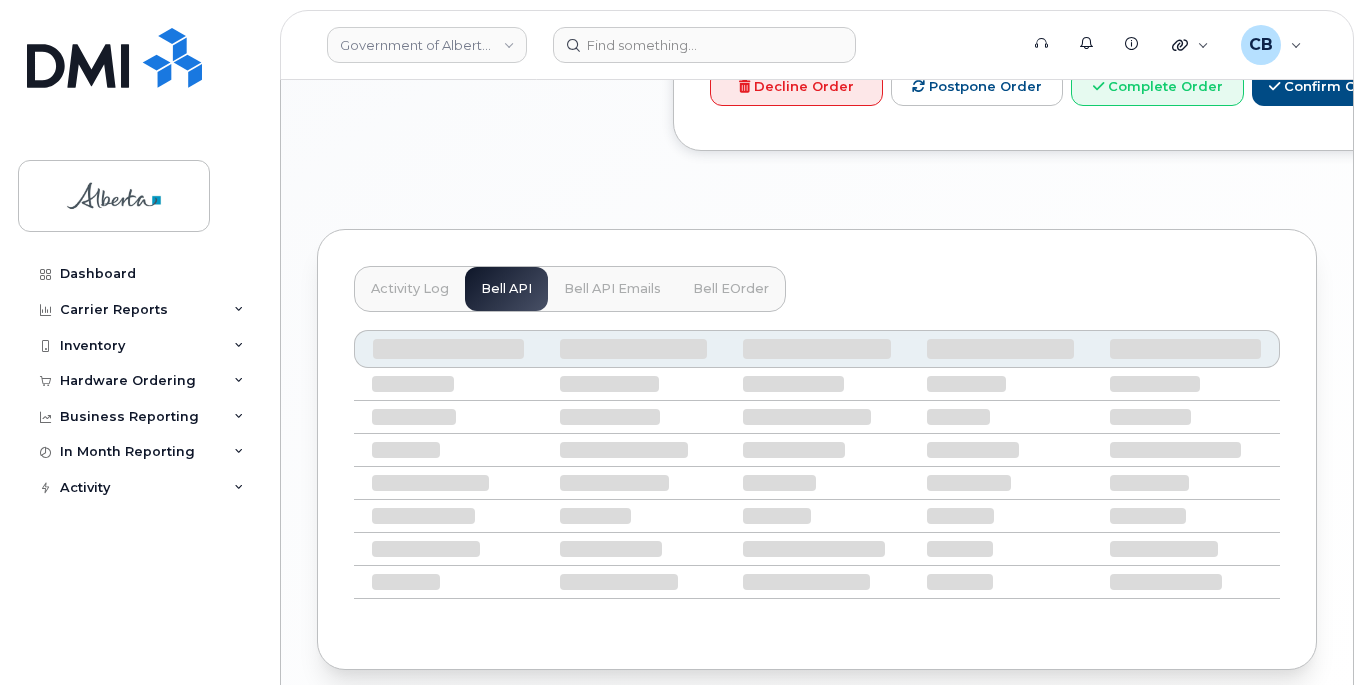 scroll, scrollTop: 1012, scrollLeft: 0, axis: vertical 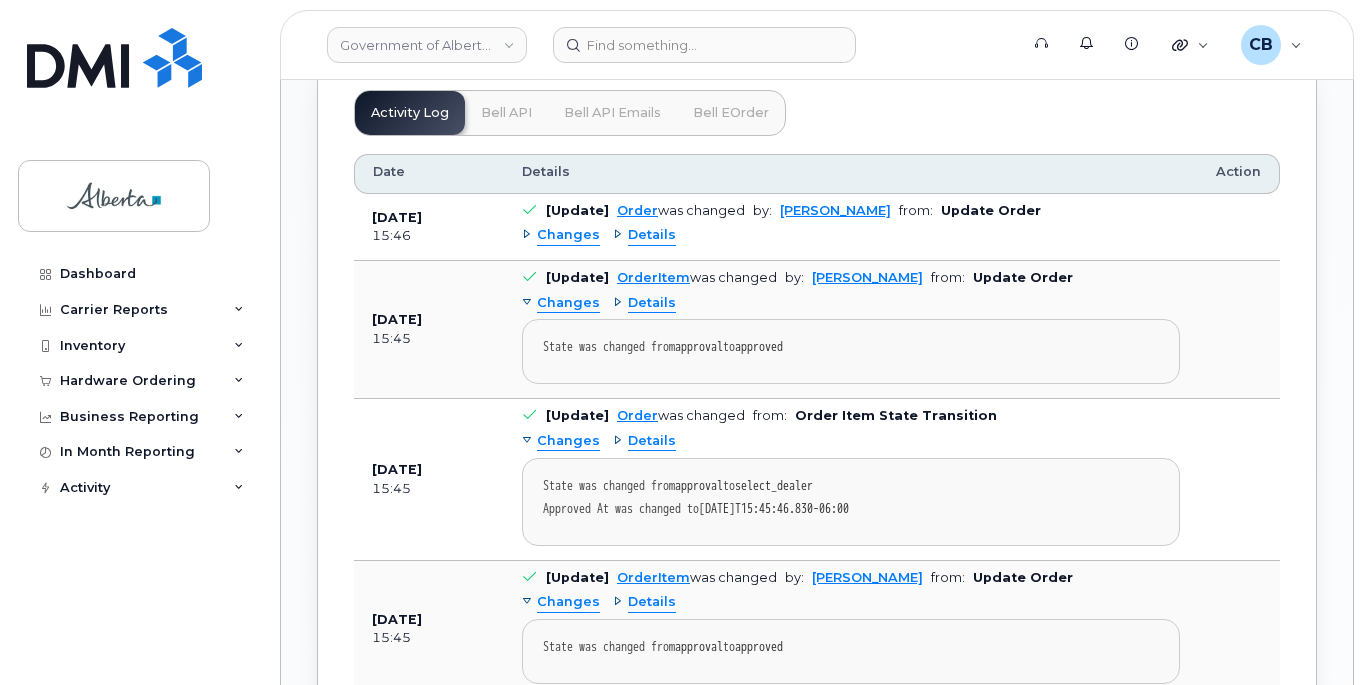 click on "Bell API" at bounding box center (506, 113) 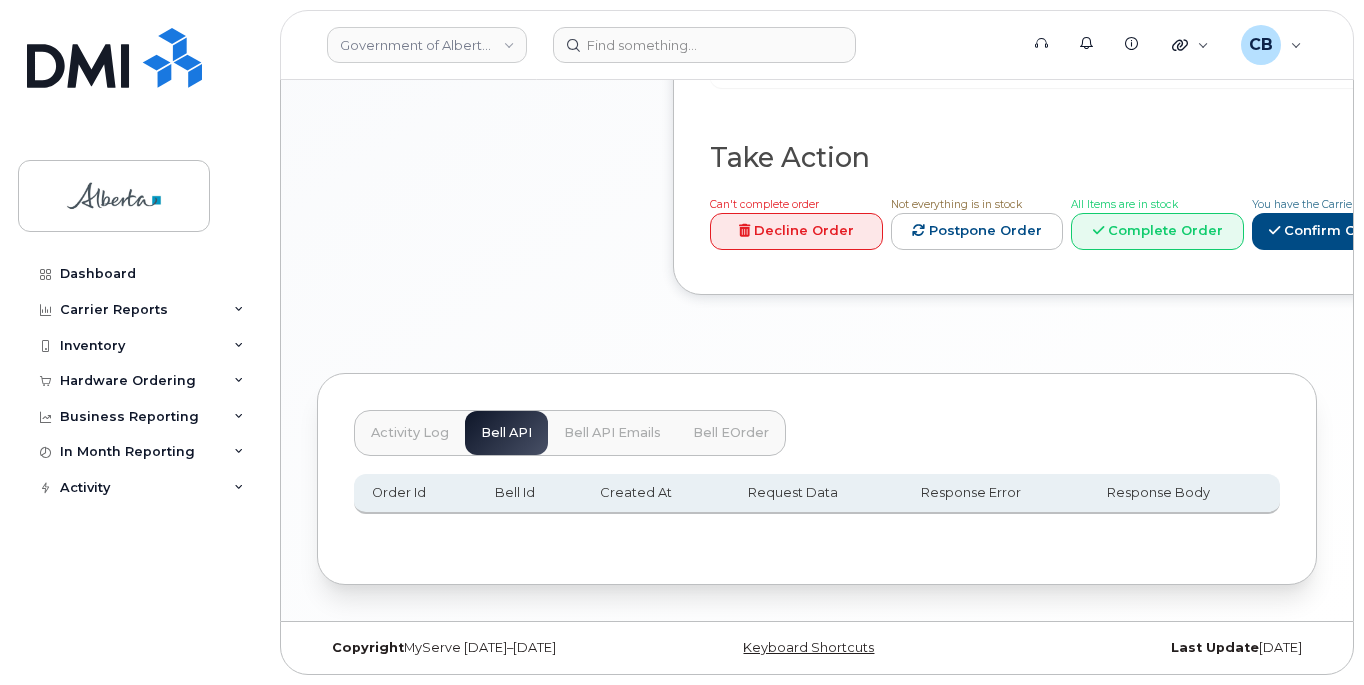 scroll, scrollTop: 1012, scrollLeft: 0, axis: vertical 